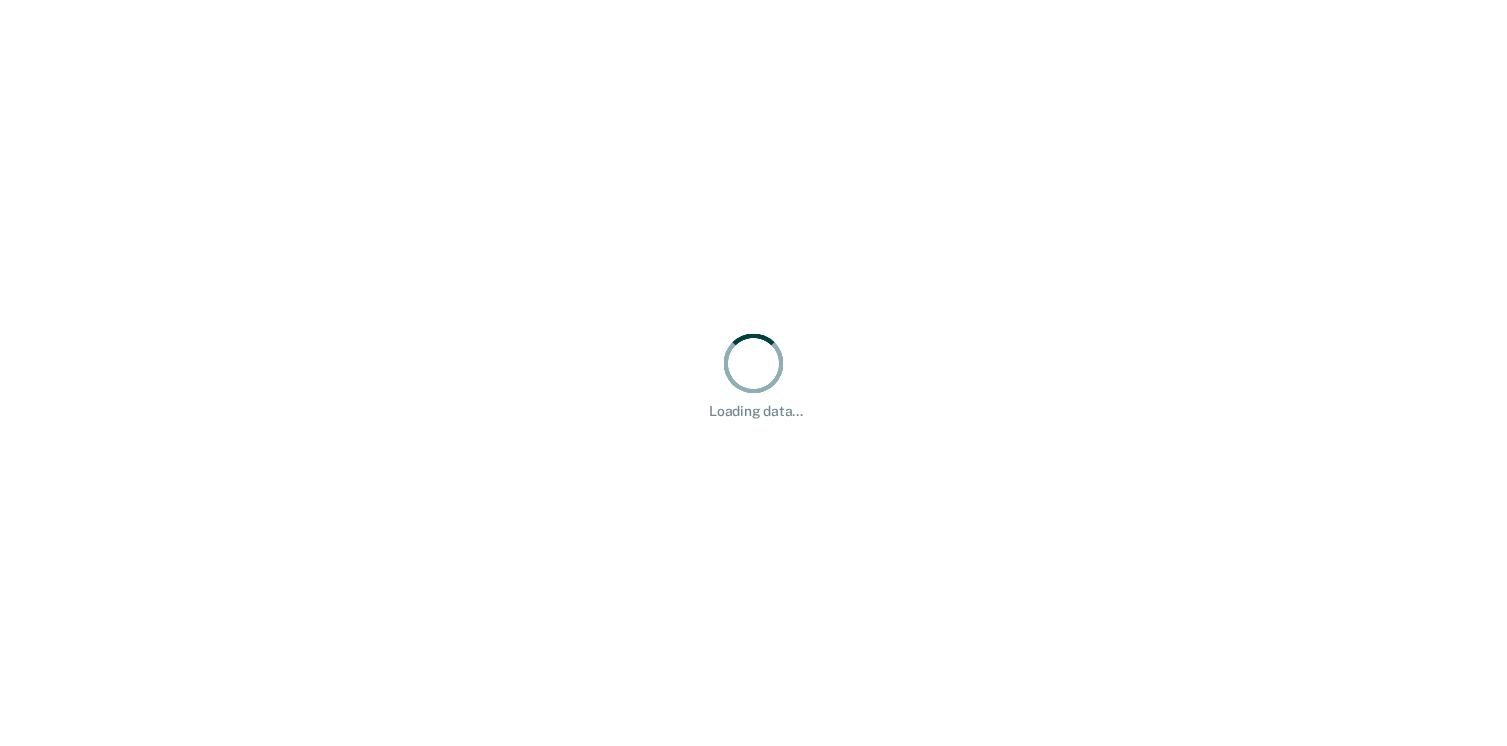 scroll, scrollTop: 0, scrollLeft: 0, axis: both 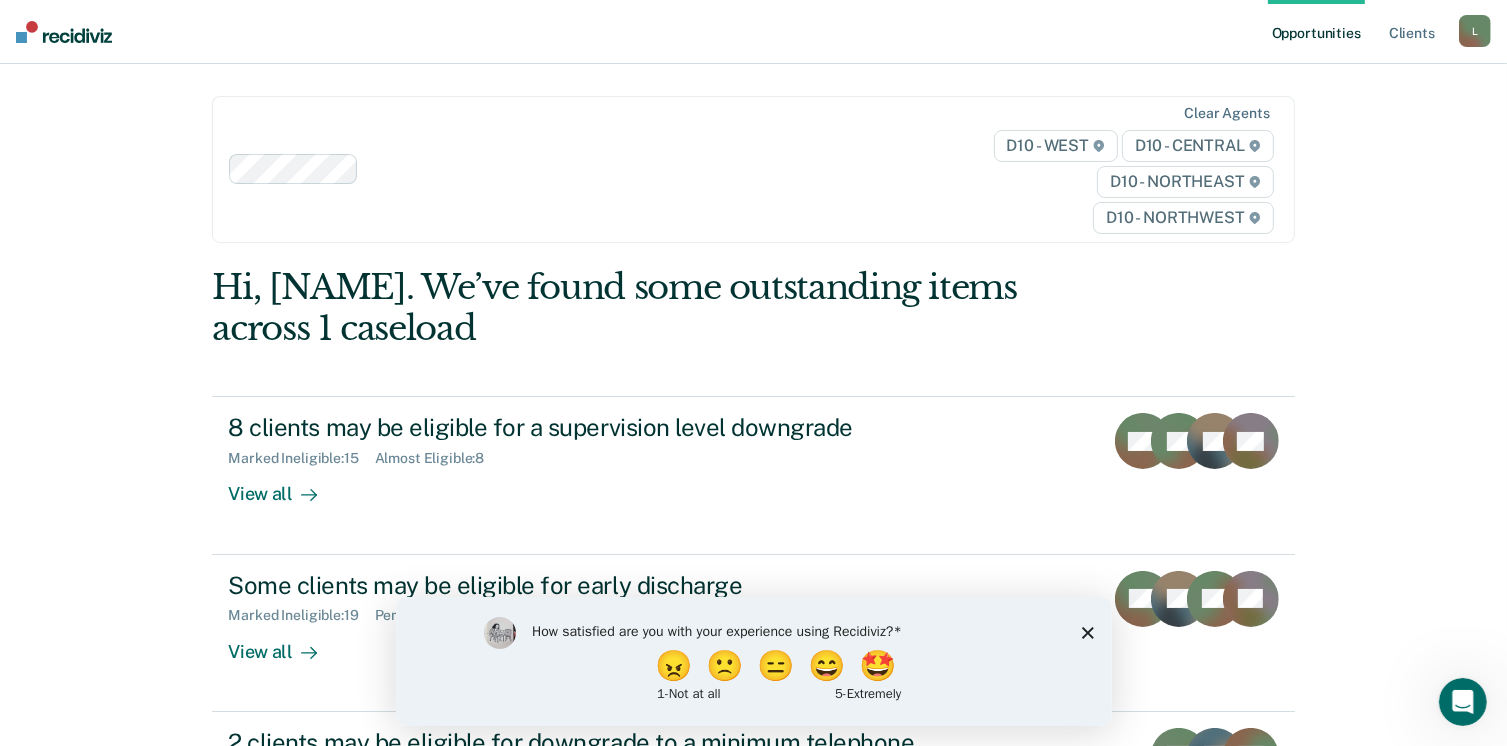 click 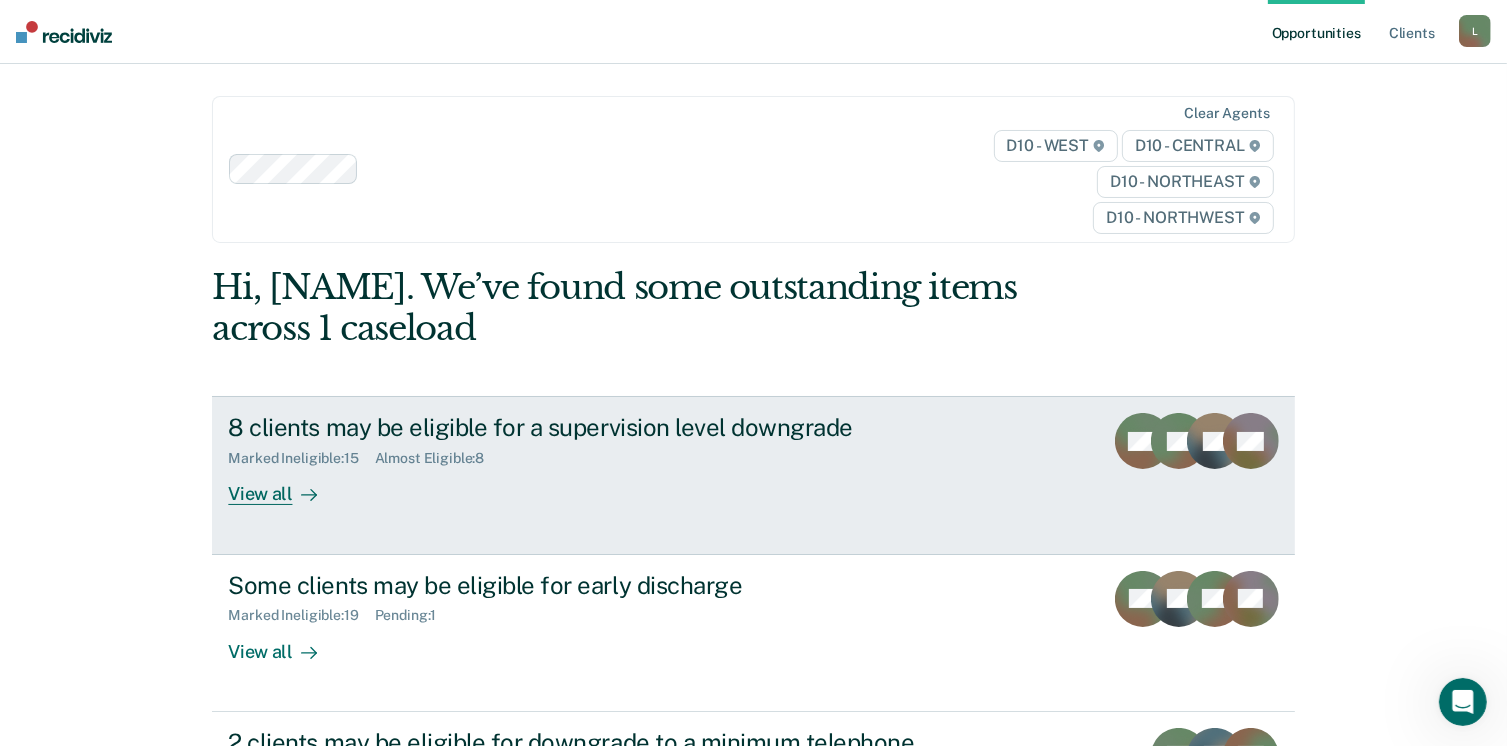 click on "View all" at bounding box center [284, 486] 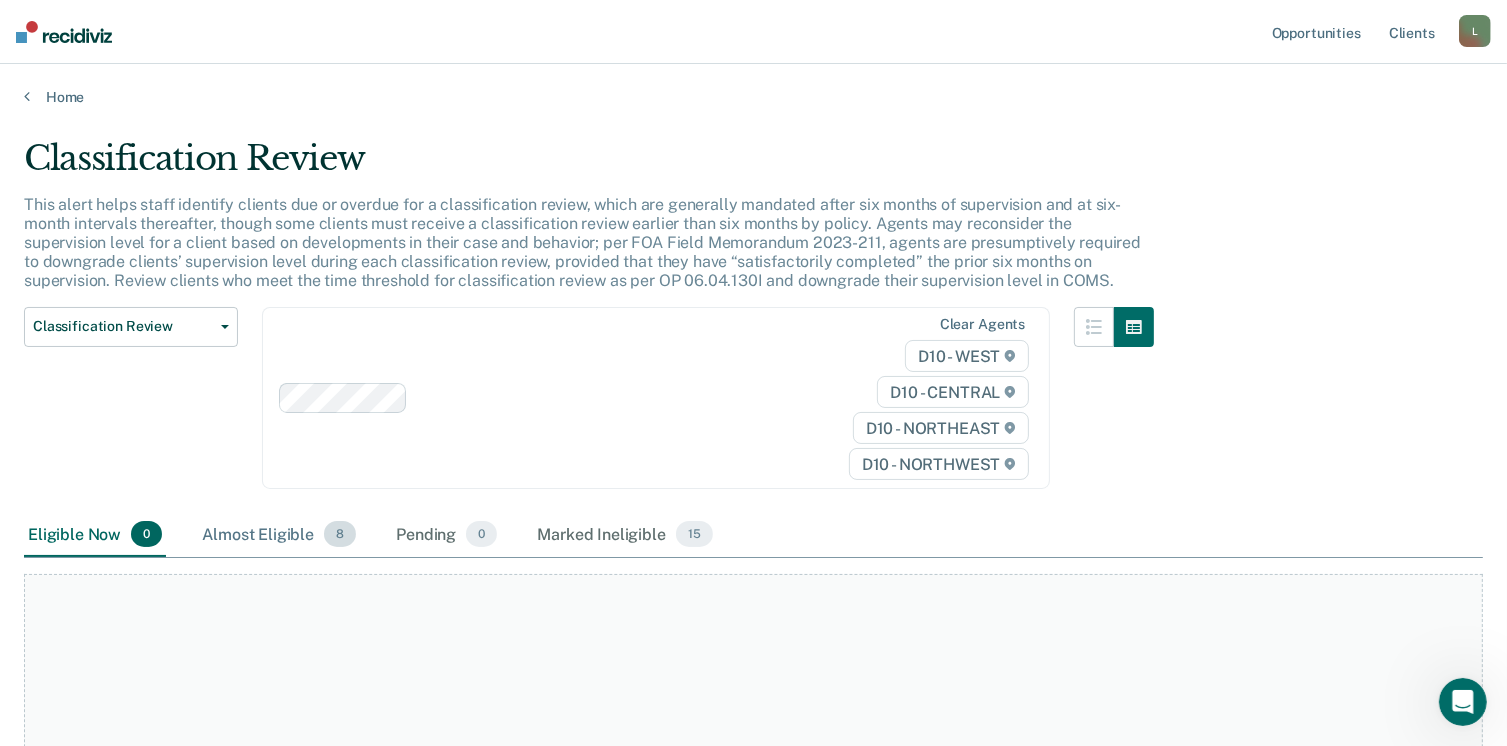 click on "Almost Eligible 8" at bounding box center [279, 535] 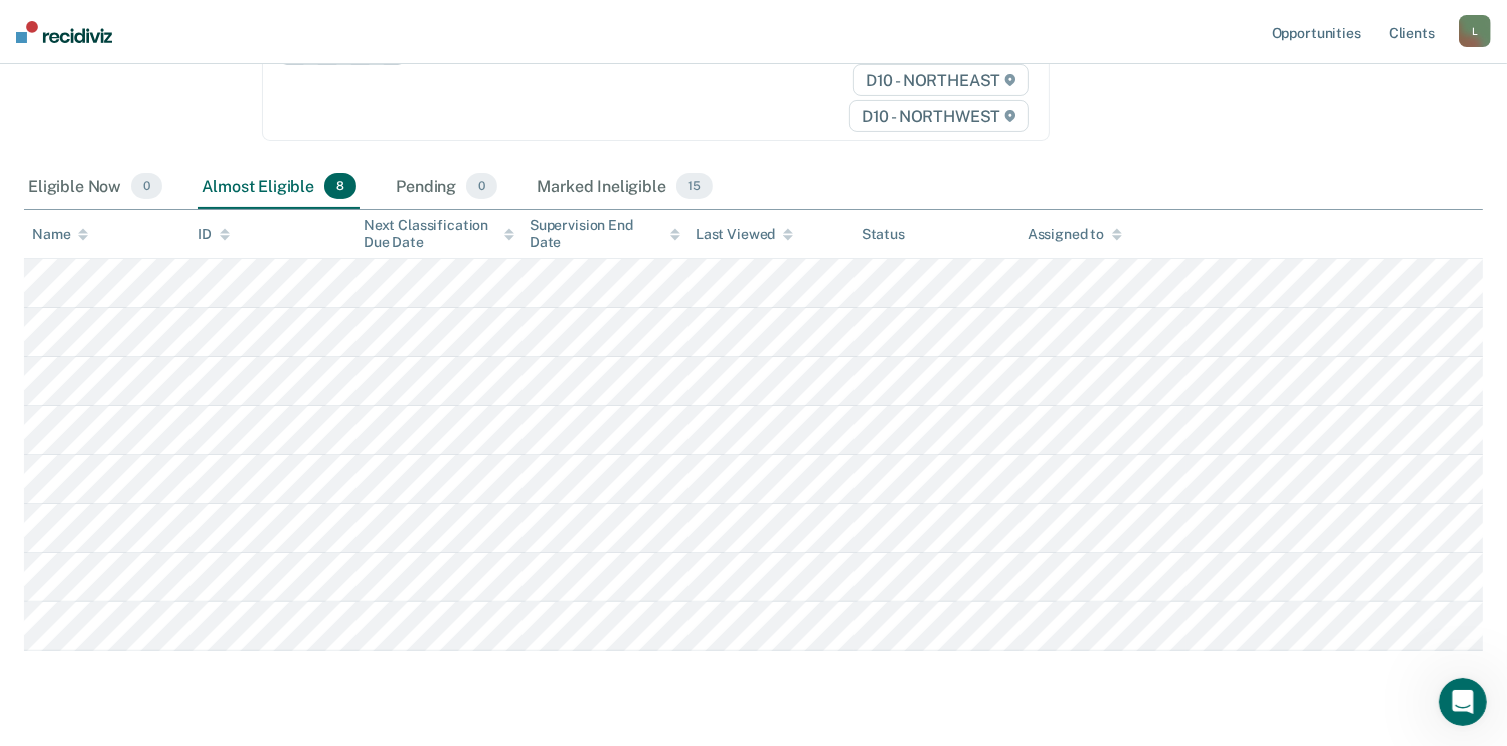 scroll, scrollTop: 352, scrollLeft: 0, axis: vertical 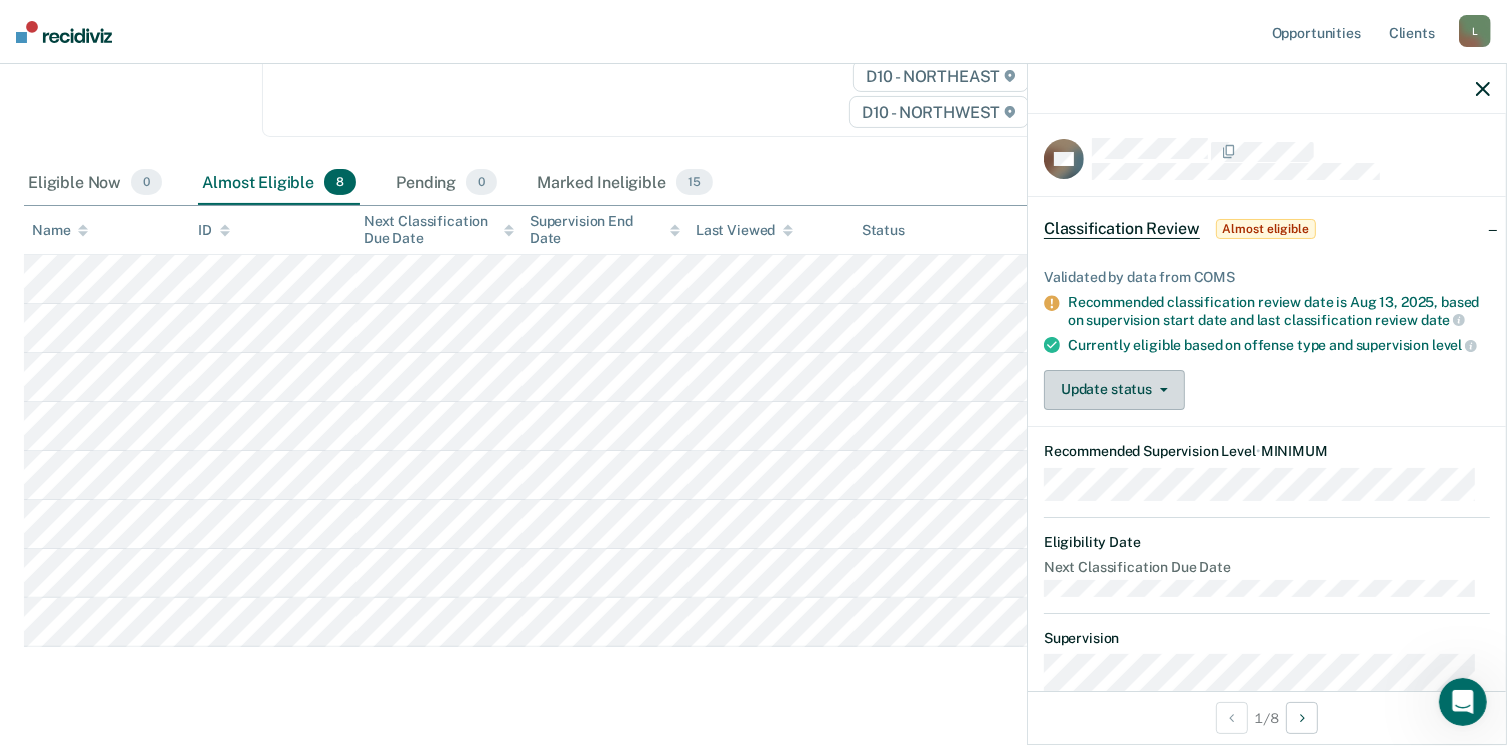 click on "Update status" at bounding box center (1114, 390) 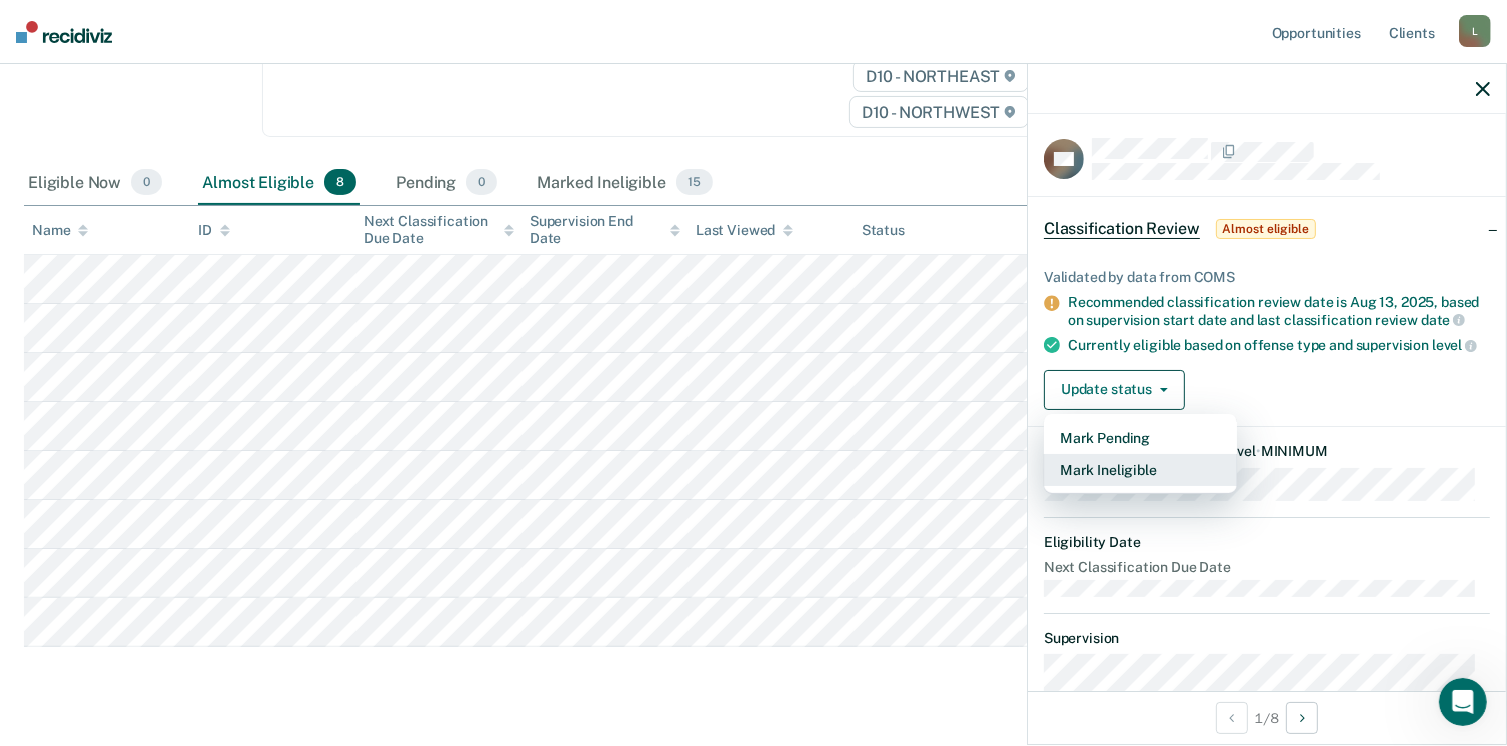click on "Mark Ineligible" at bounding box center (1140, 470) 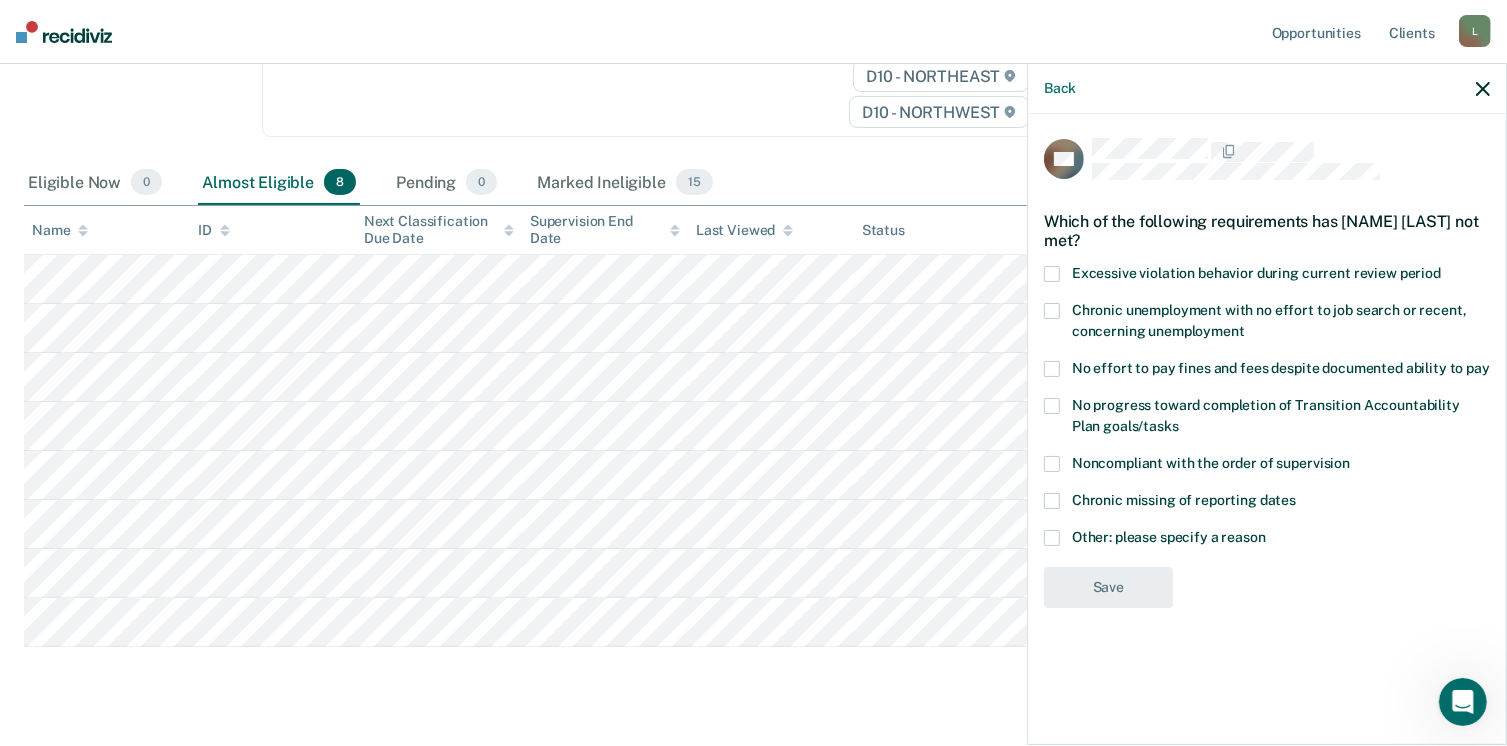 click at bounding box center [1052, 369] 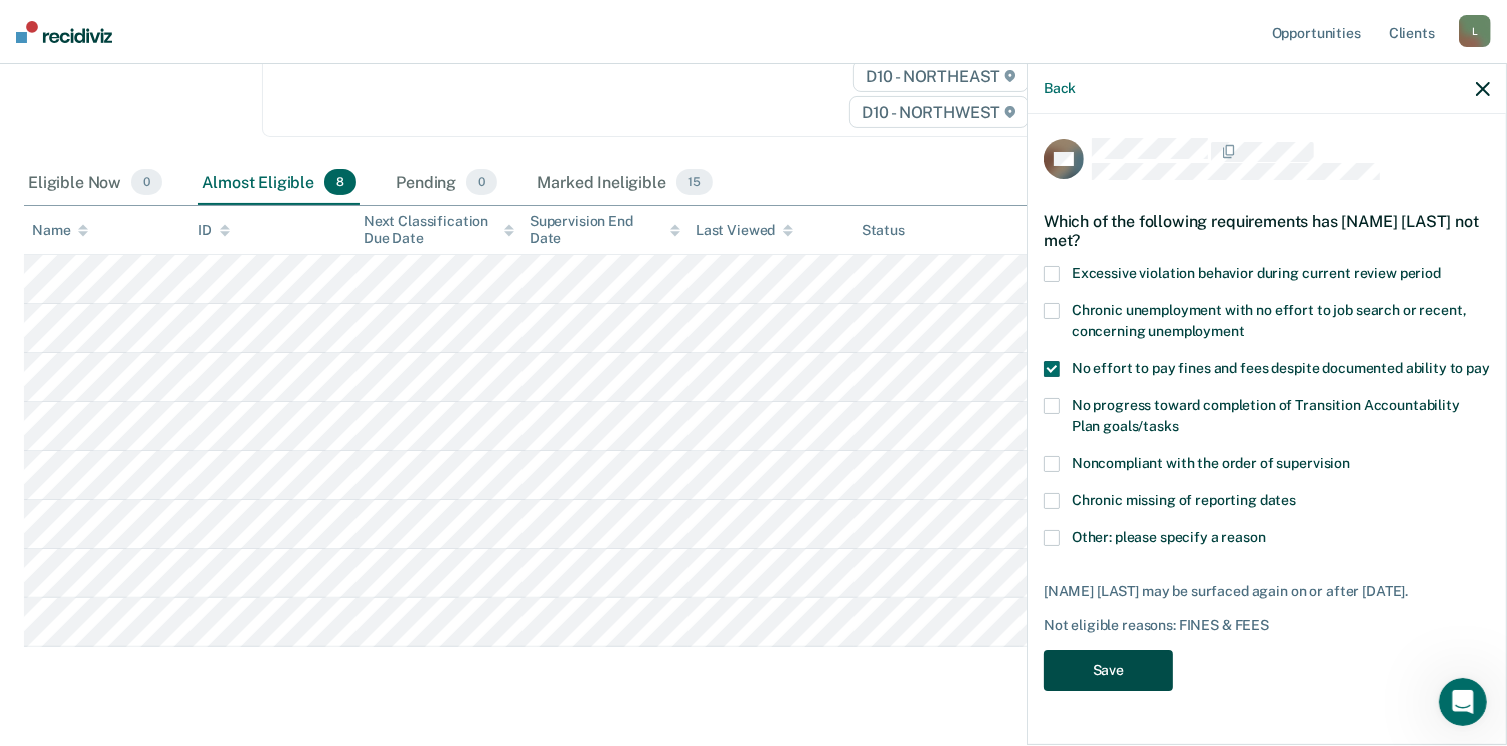 click on "Save" at bounding box center (1108, 670) 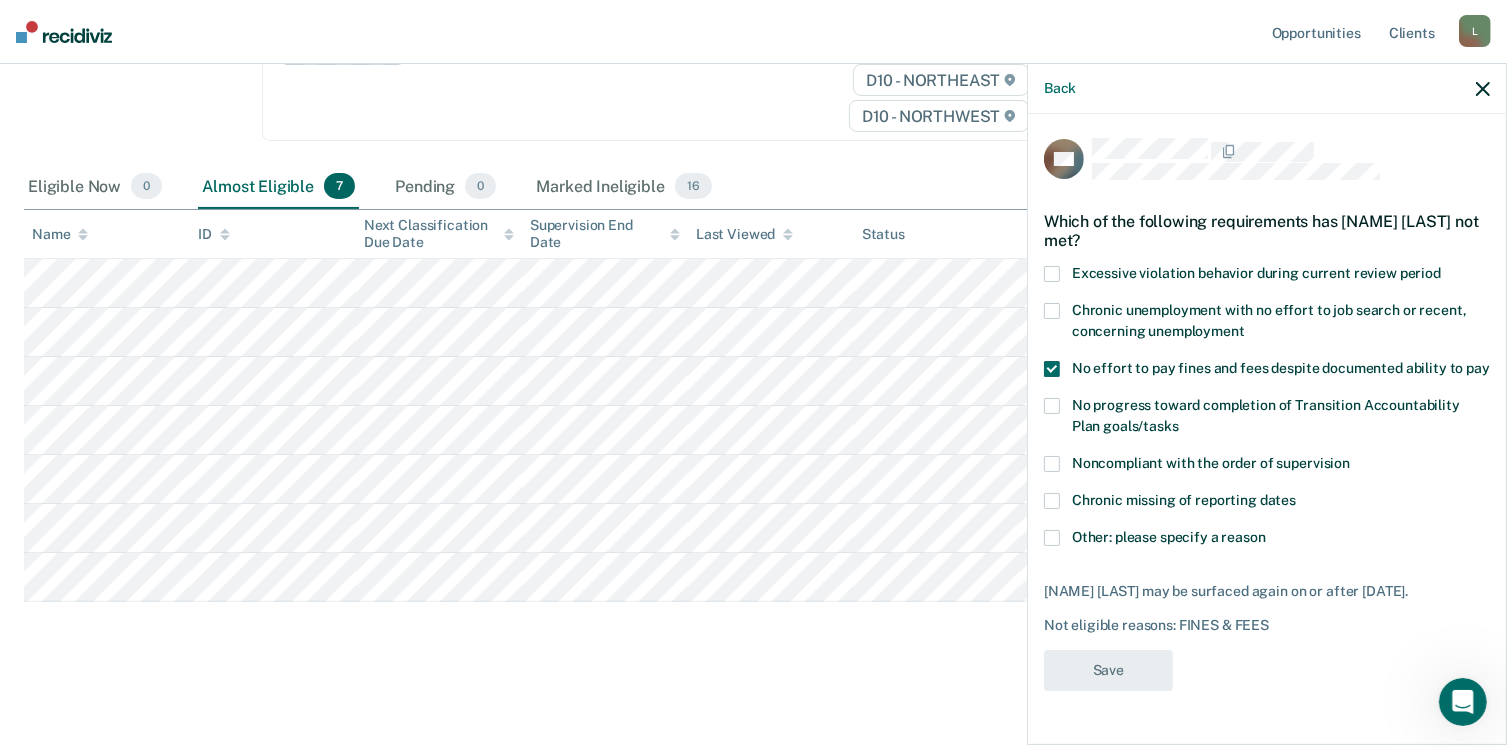 scroll, scrollTop: 345, scrollLeft: 0, axis: vertical 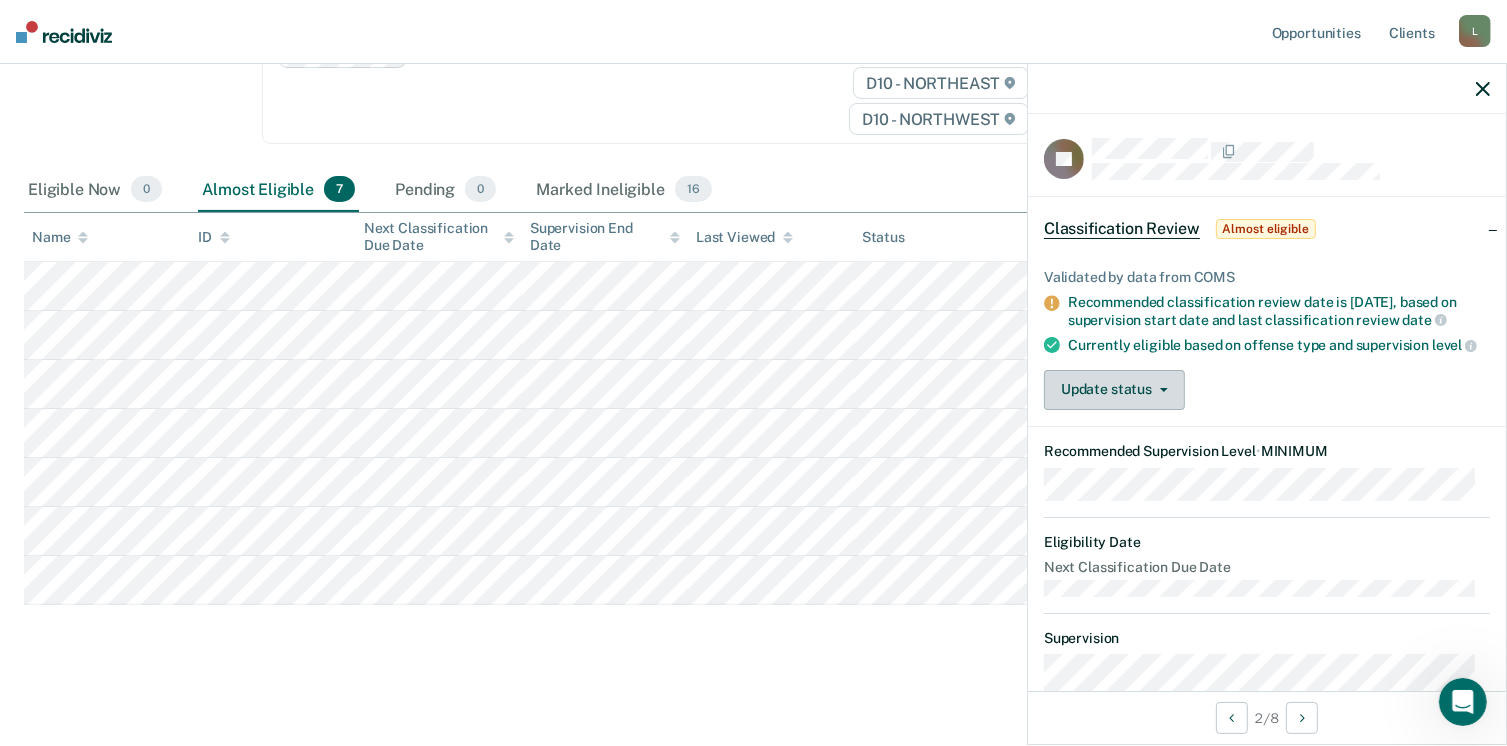 click on "Update status" at bounding box center [1114, 390] 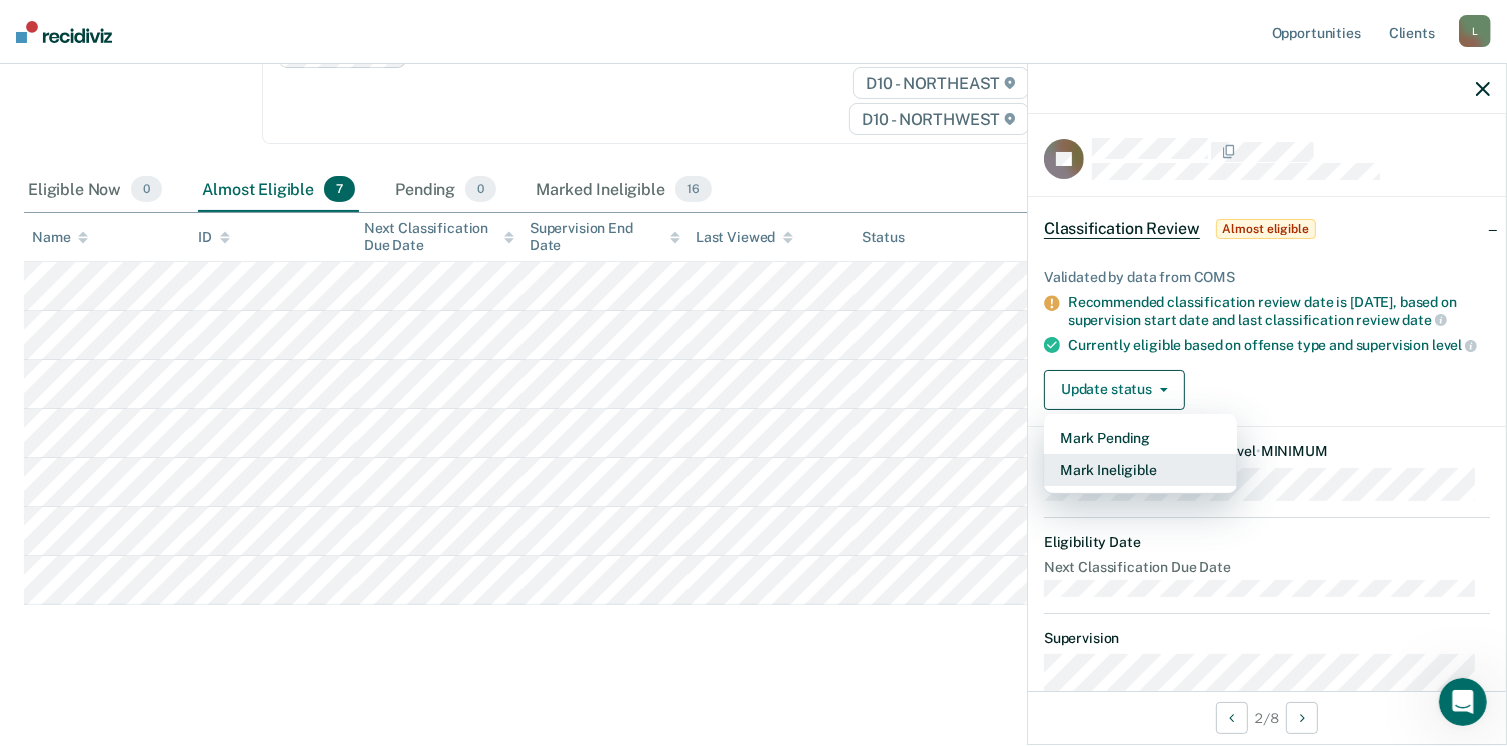 click on "Mark Ineligible" at bounding box center [1140, 470] 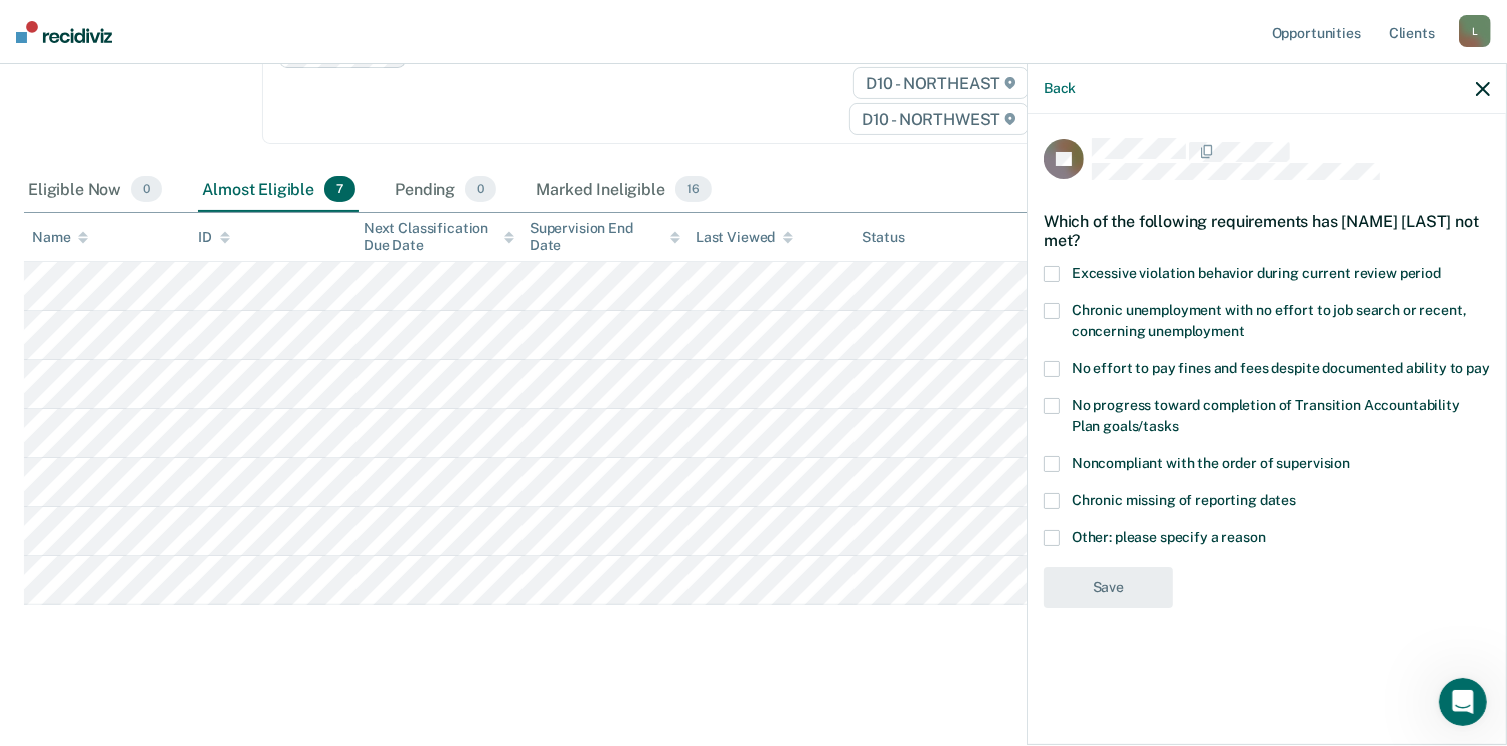 click at bounding box center [1052, 369] 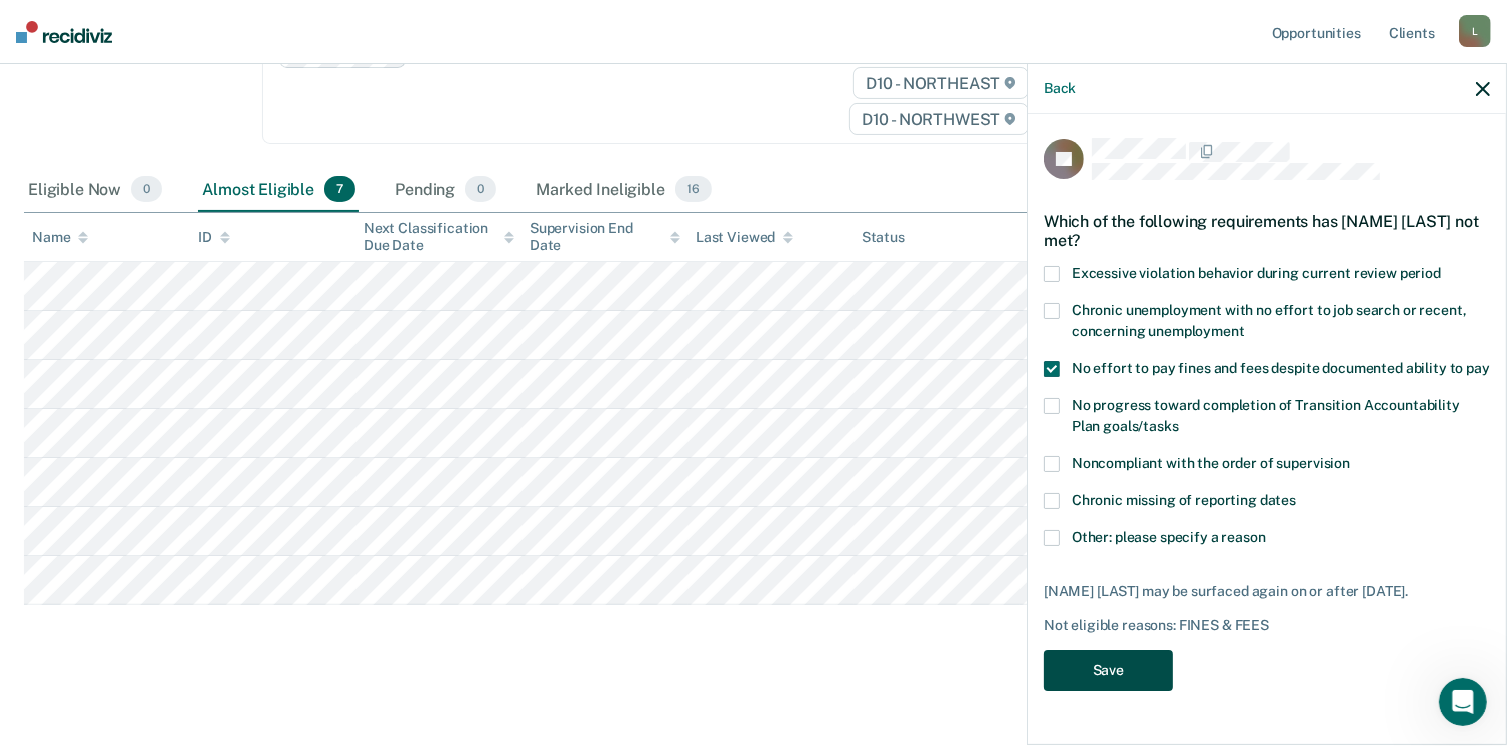 click on "Save" at bounding box center (1108, 670) 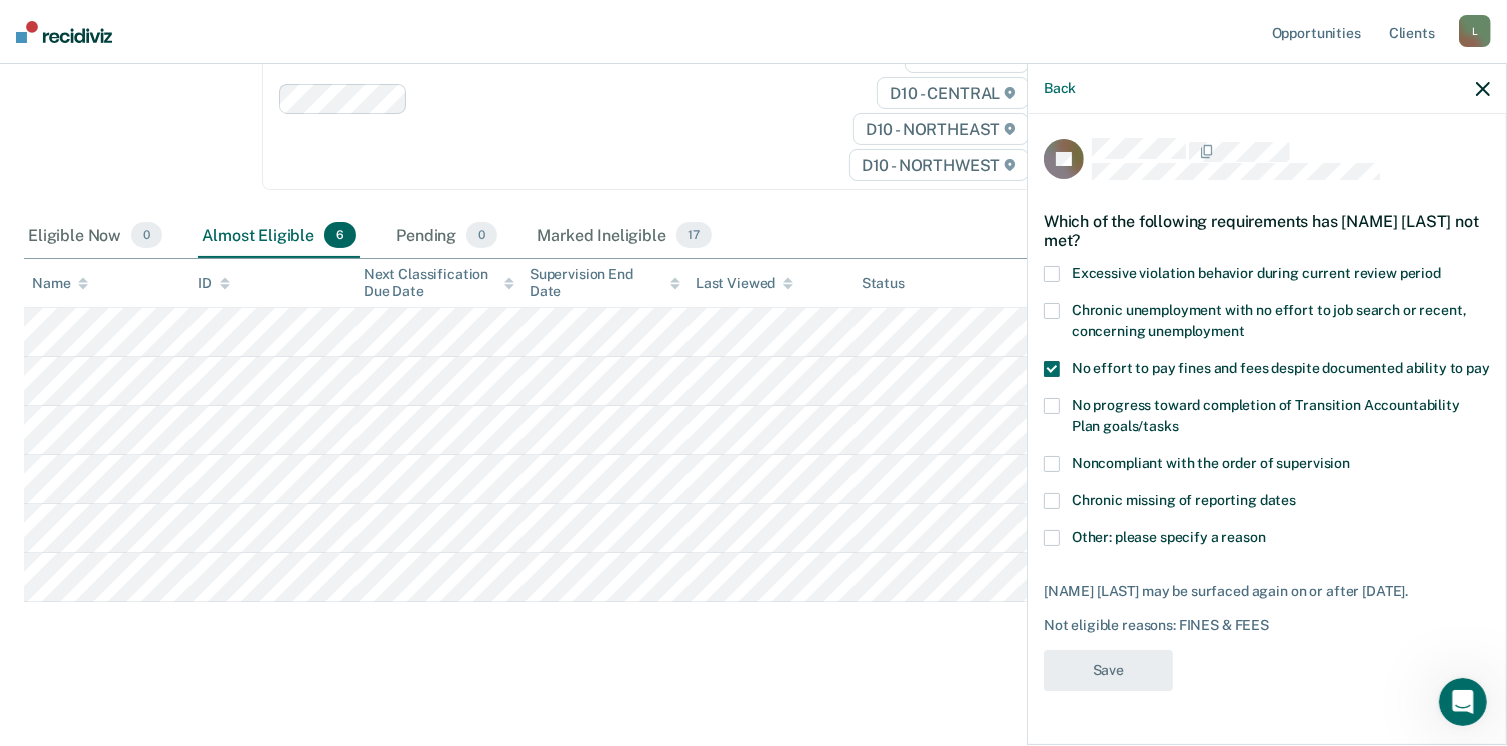 scroll, scrollTop: 296, scrollLeft: 0, axis: vertical 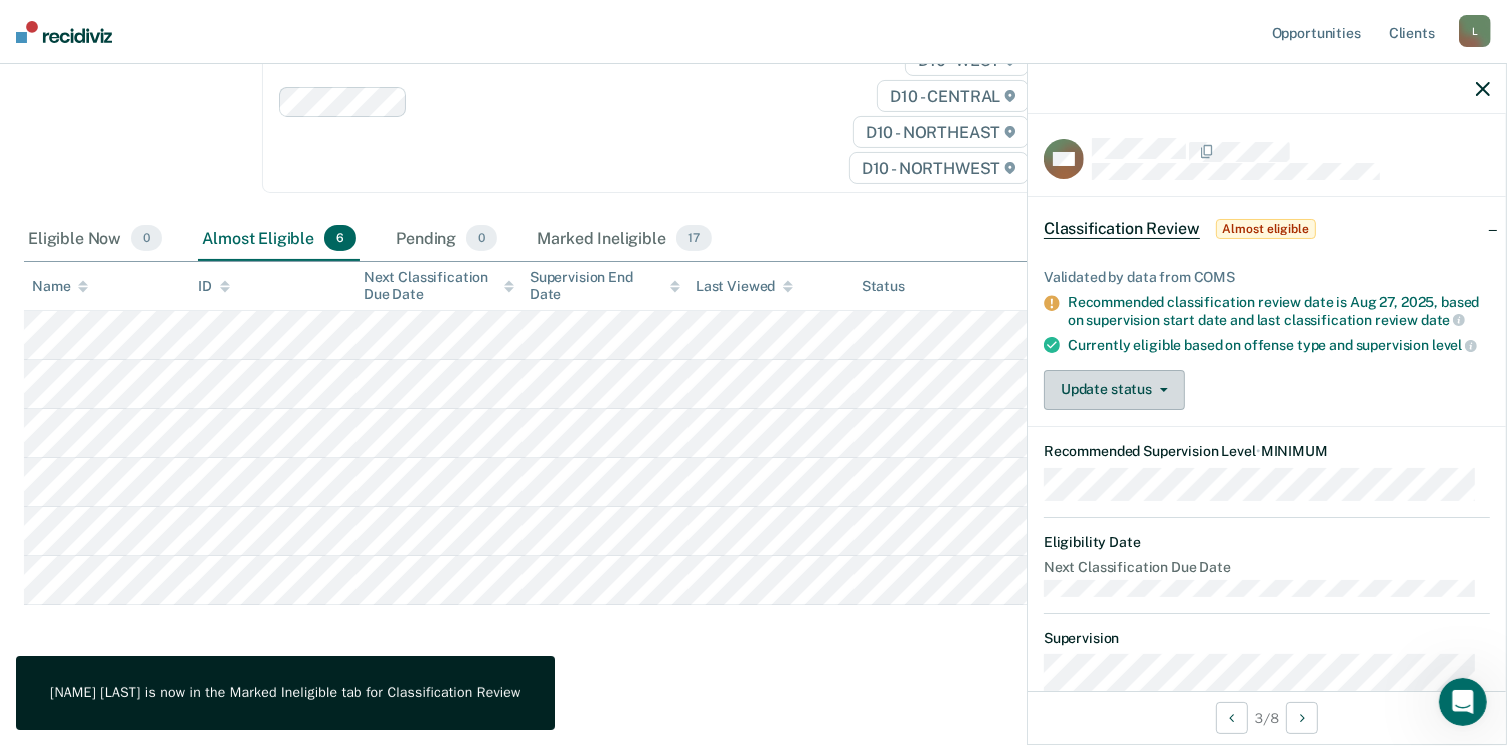 click on "Update status" at bounding box center (1114, 390) 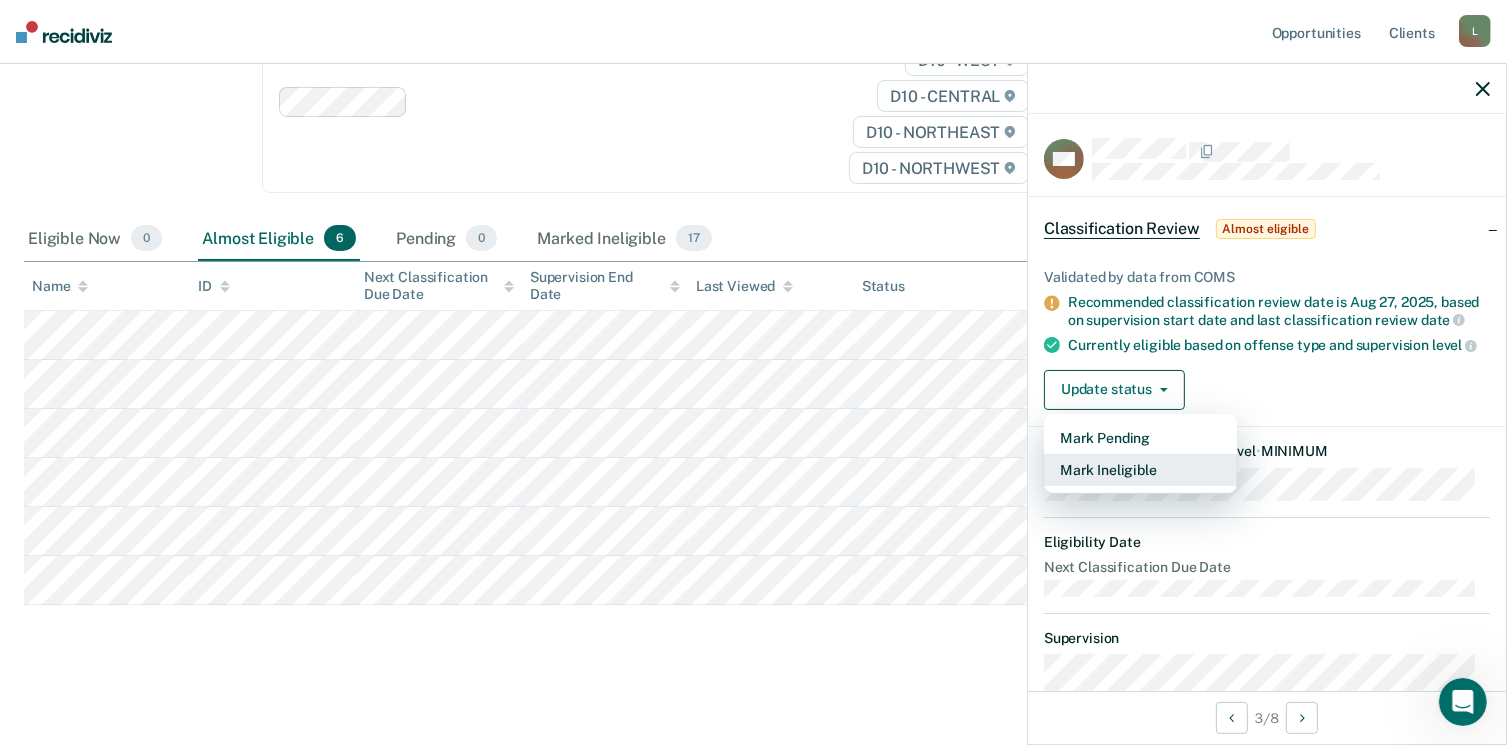 click on "Mark Ineligible" at bounding box center [1140, 470] 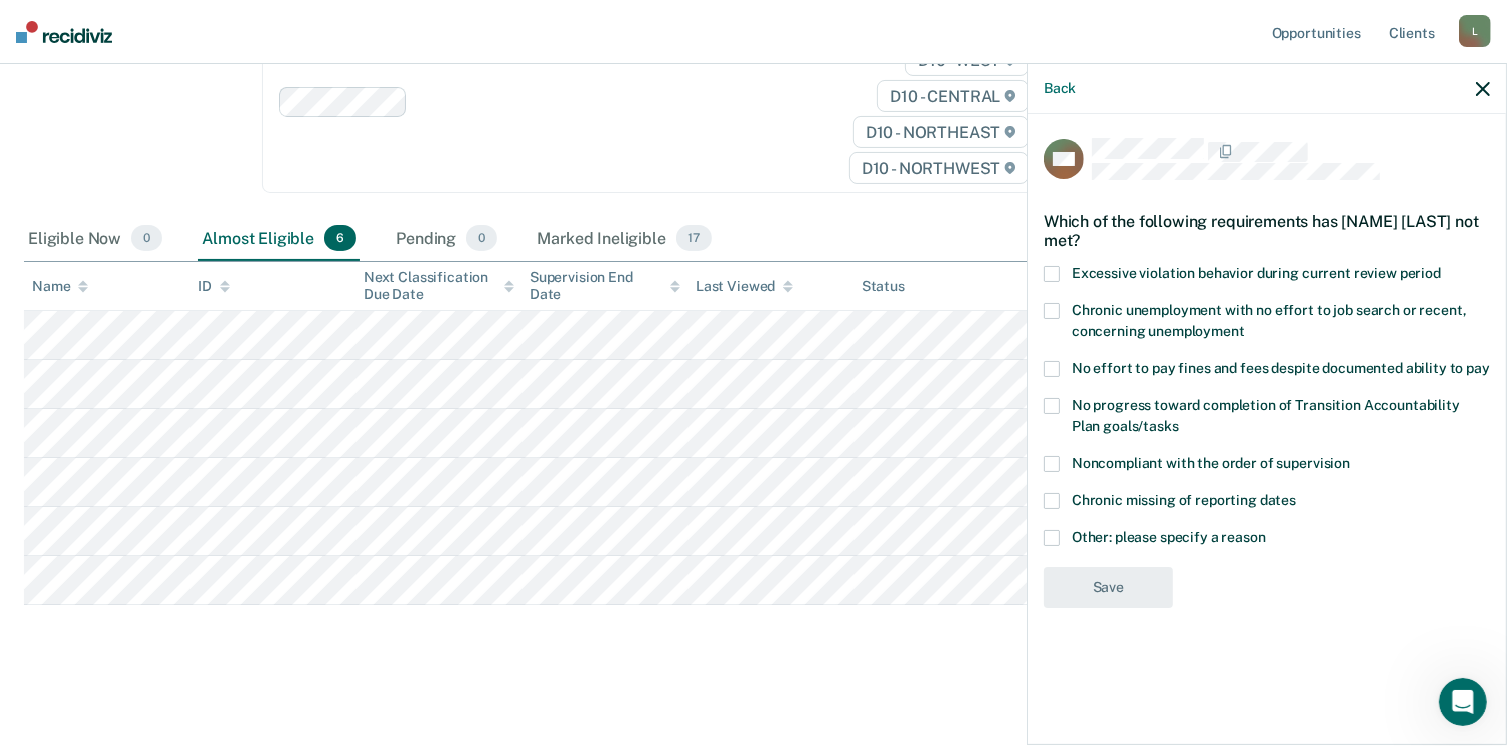 click on "No effort to pay fines and fees despite documented ability to pay" at bounding box center [1267, 371] 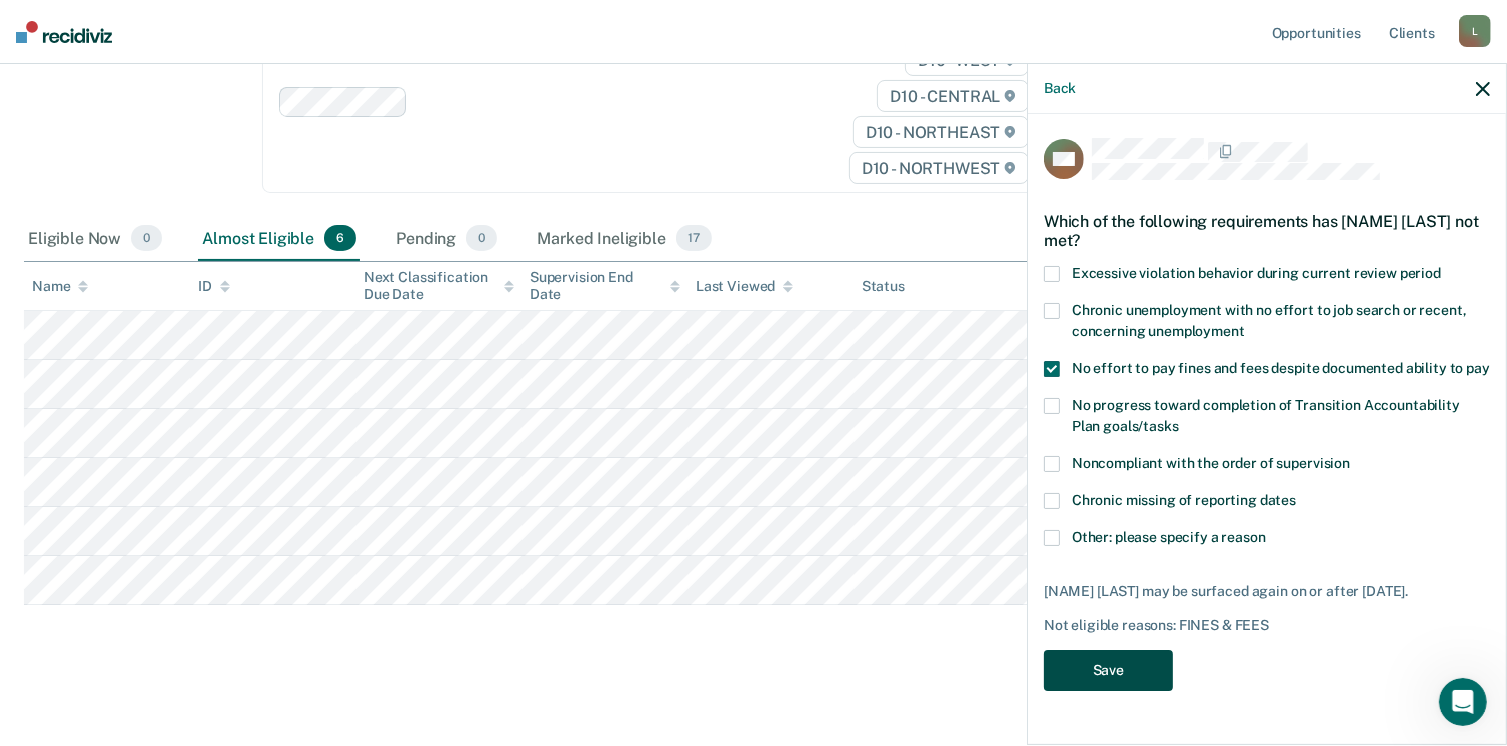 click on "Save" at bounding box center (1108, 670) 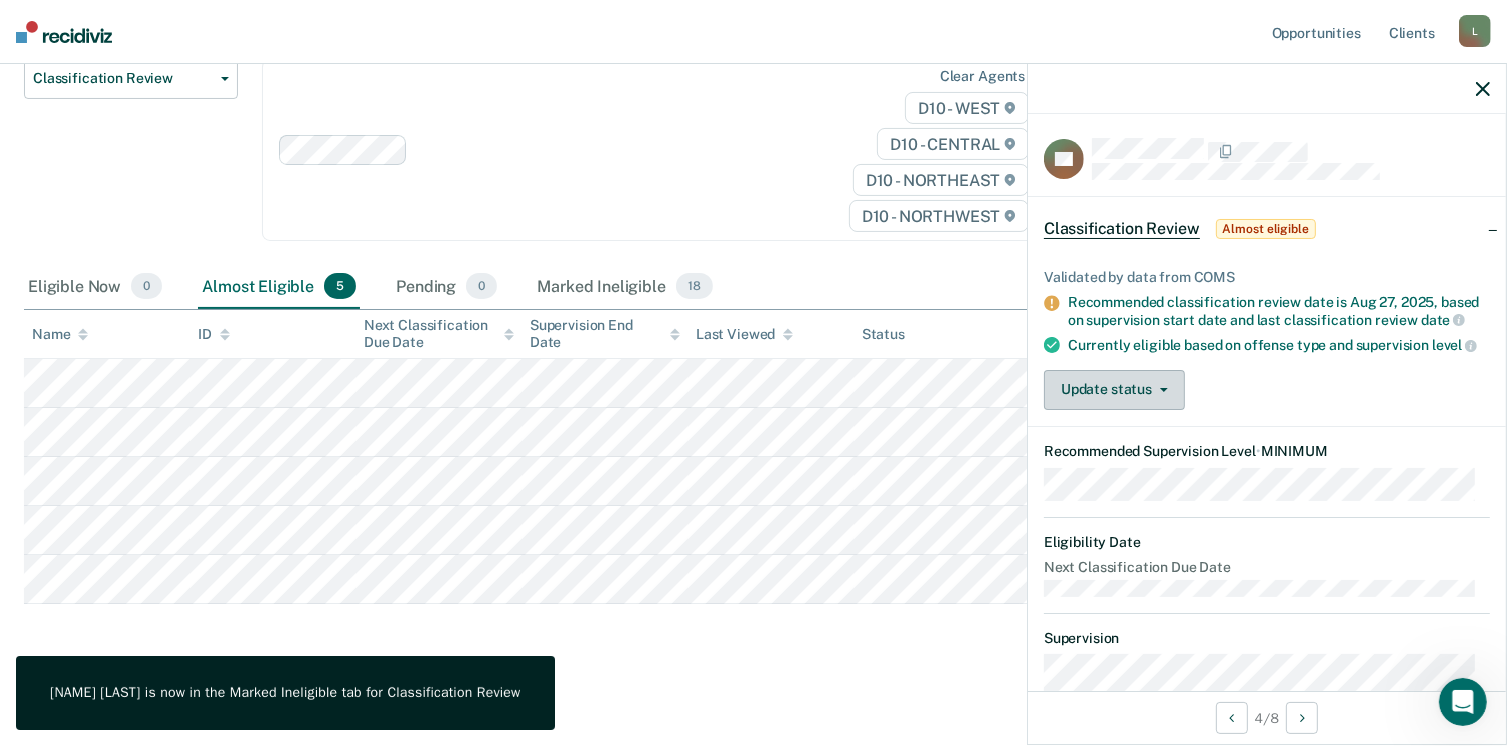 click on "Update status" at bounding box center (1114, 390) 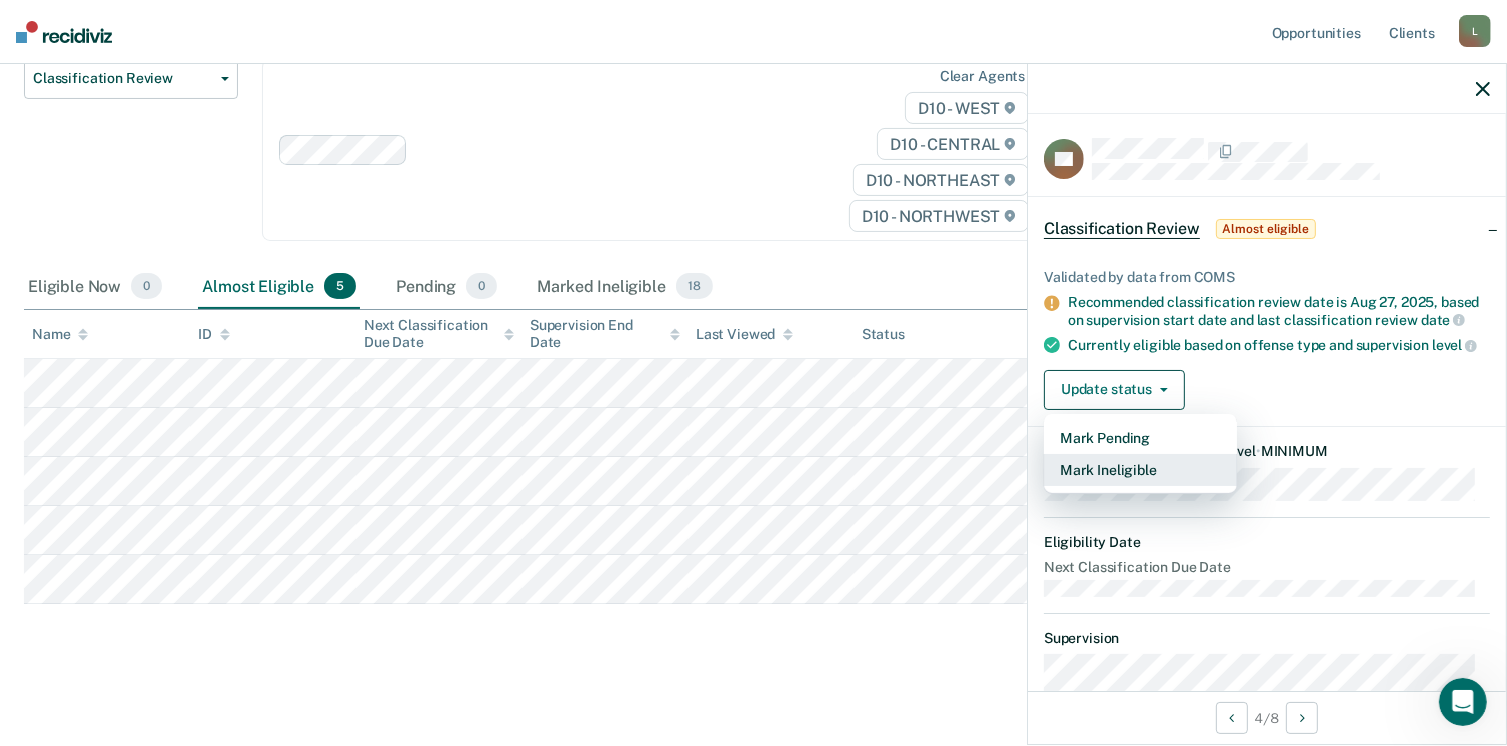 click on "Mark Ineligible" at bounding box center [1140, 470] 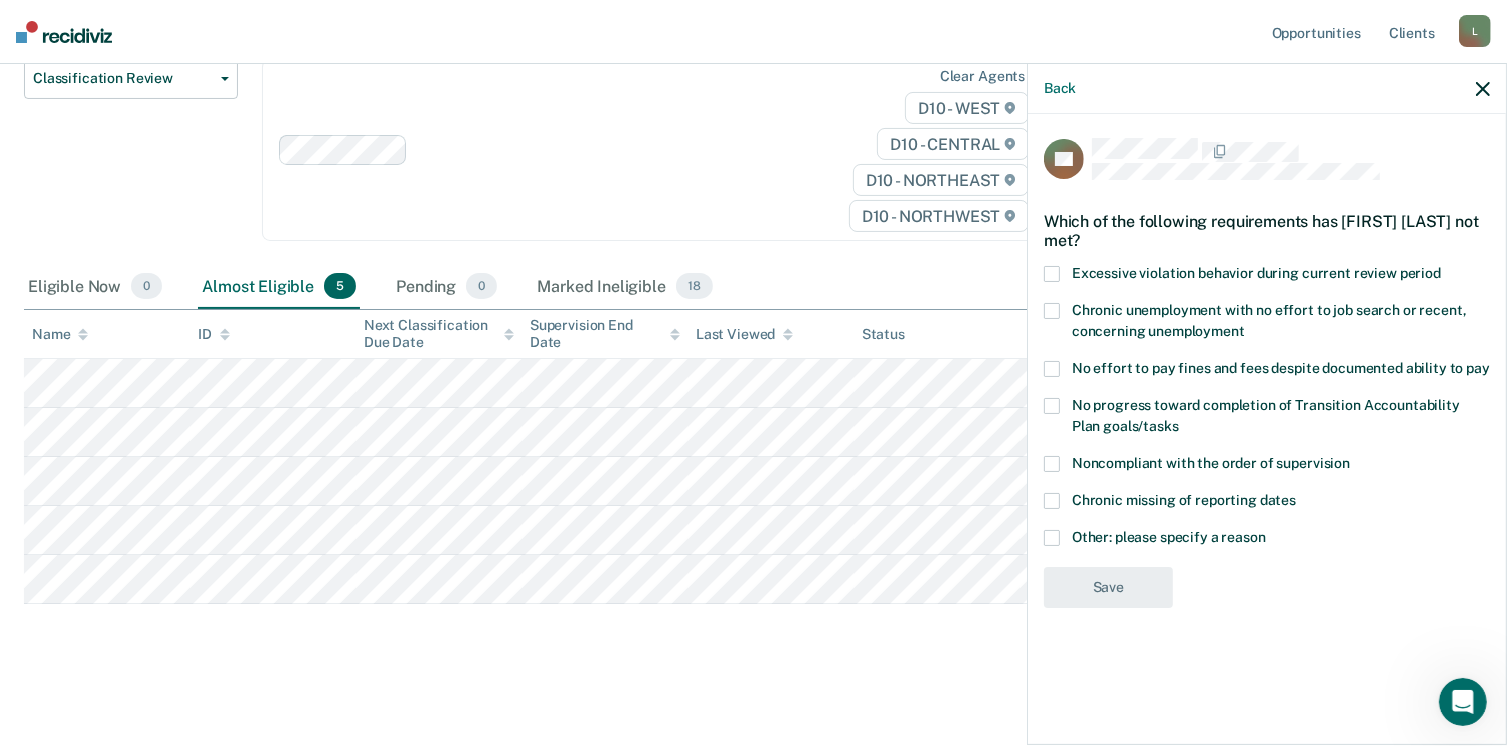 click at bounding box center (1052, 369) 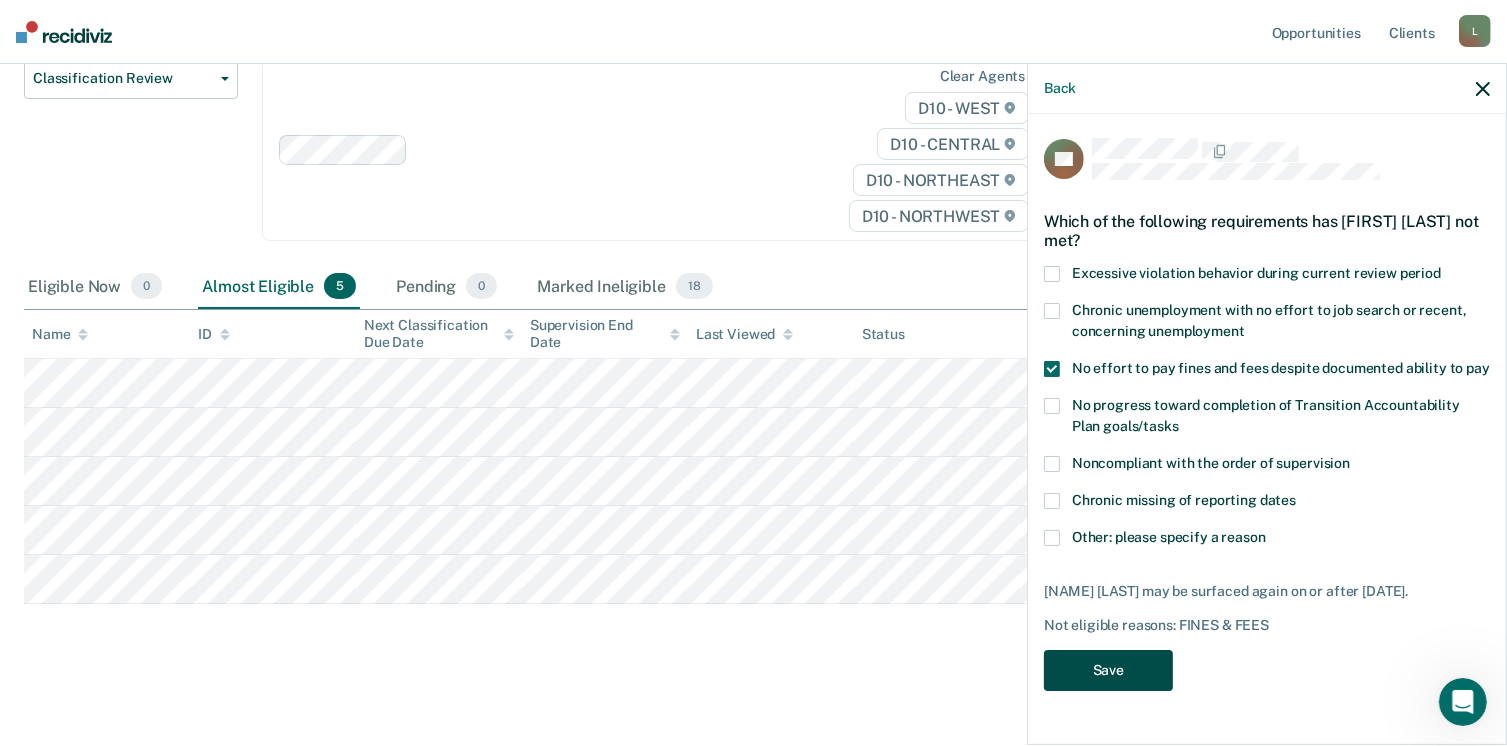 click on "Save" at bounding box center [1108, 670] 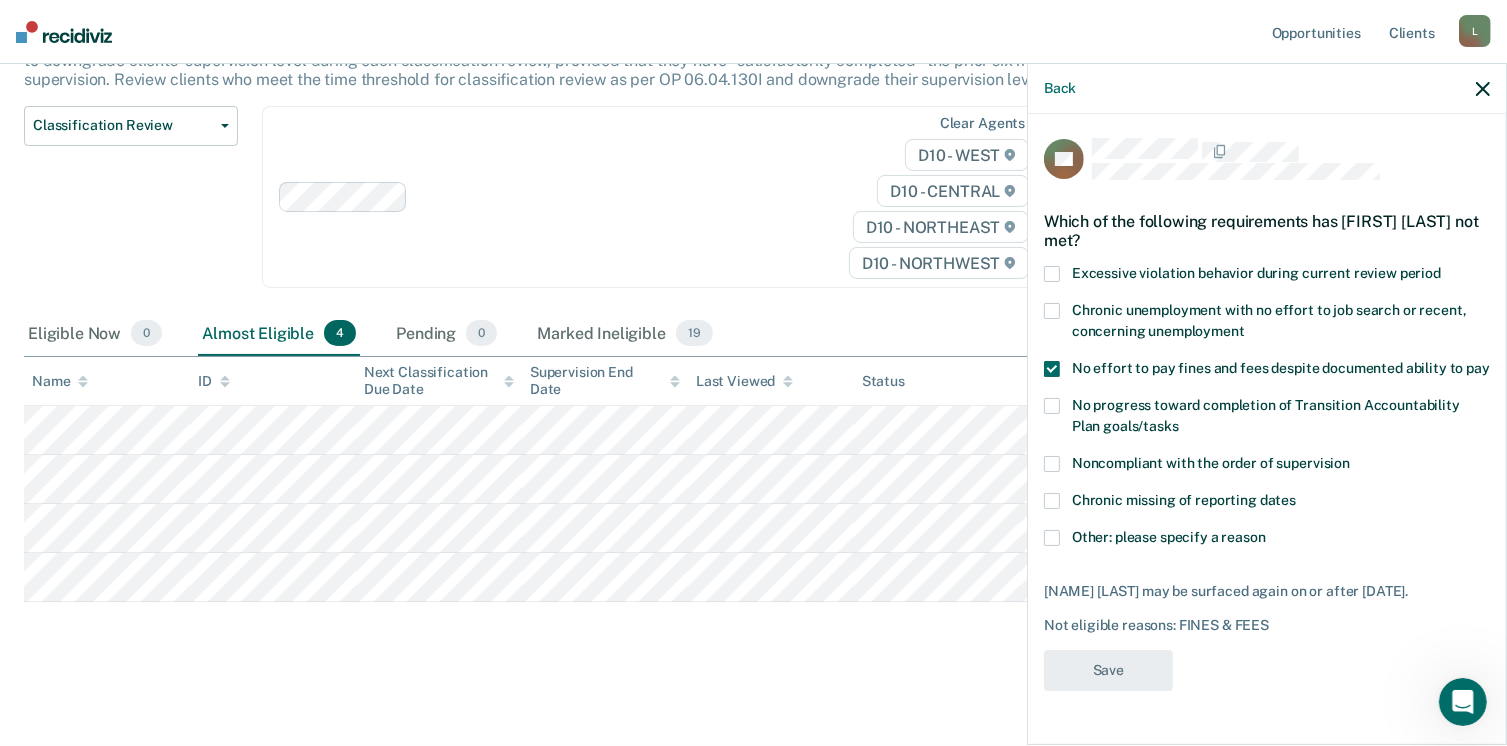 scroll, scrollTop: 198, scrollLeft: 0, axis: vertical 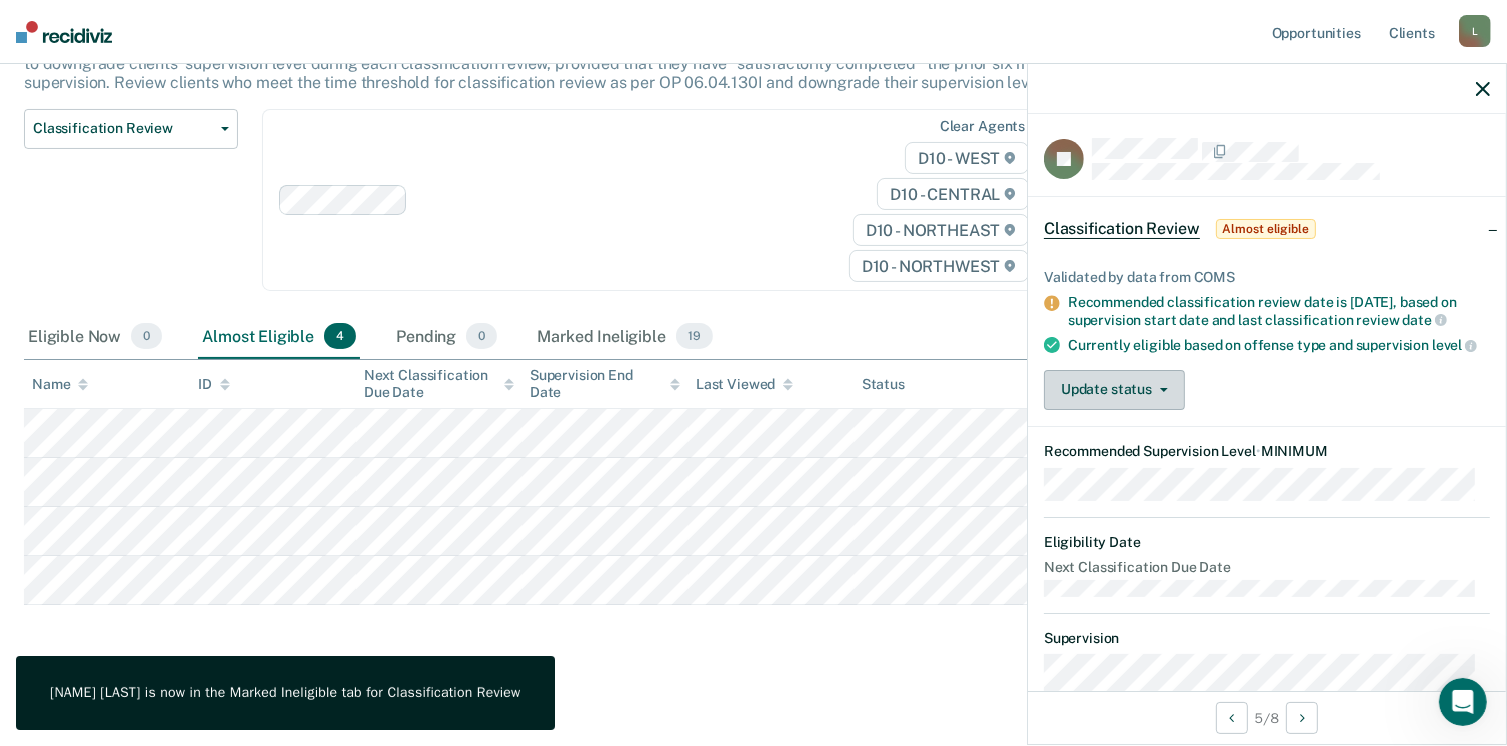 click on "Update status" at bounding box center [1114, 390] 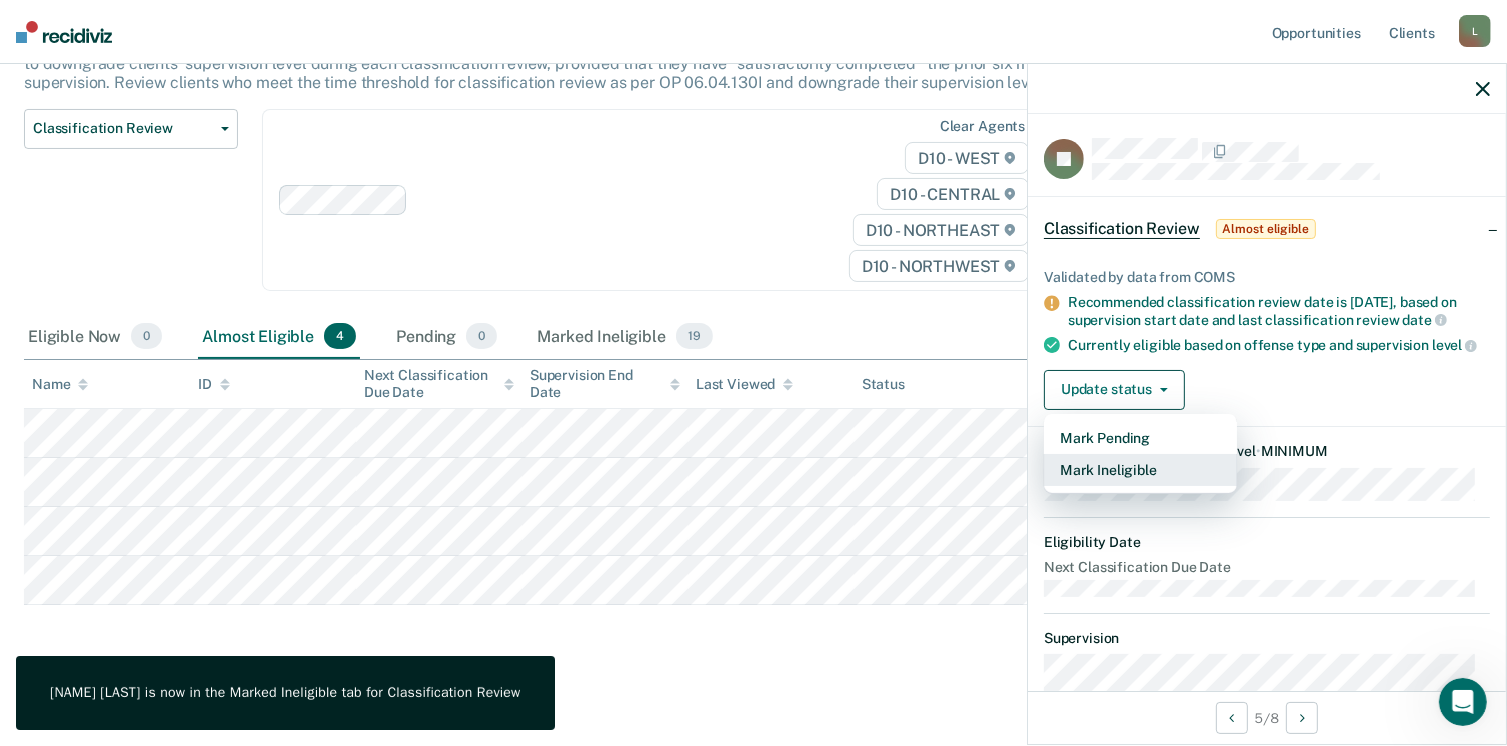 click on "Mark Ineligible" at bounding box center [1140, 470] 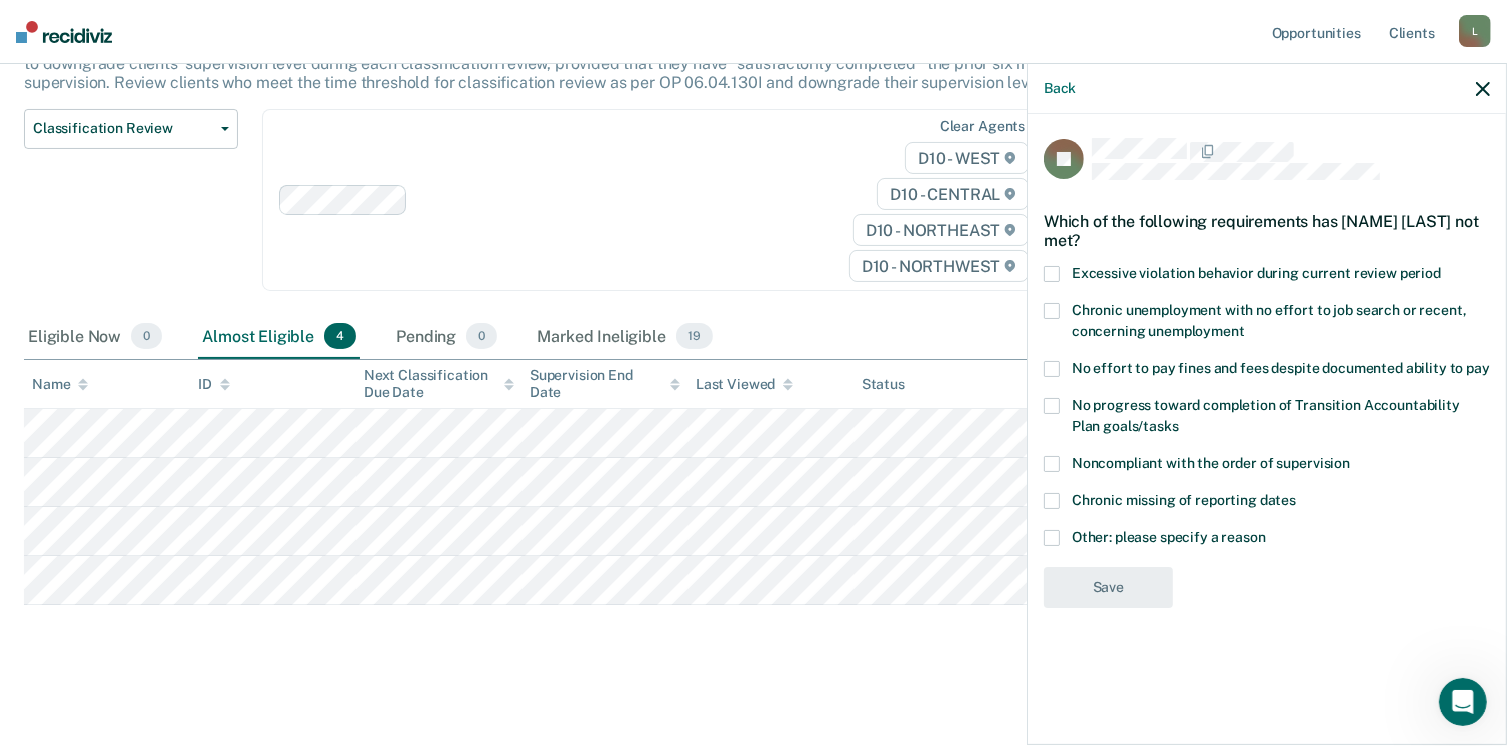 click at bounding box center (1052, 464) 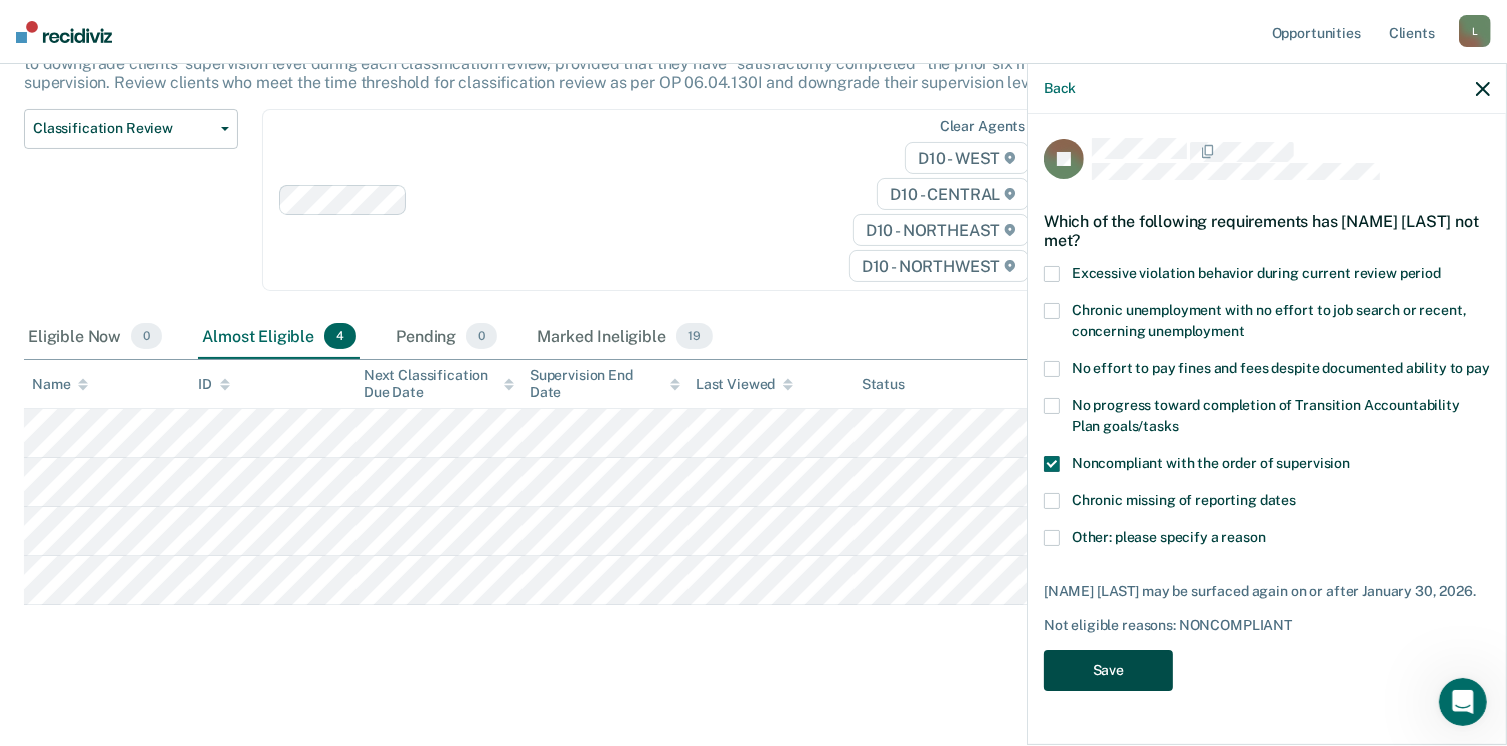 click on "Save" at bounding box center [1108, 670] 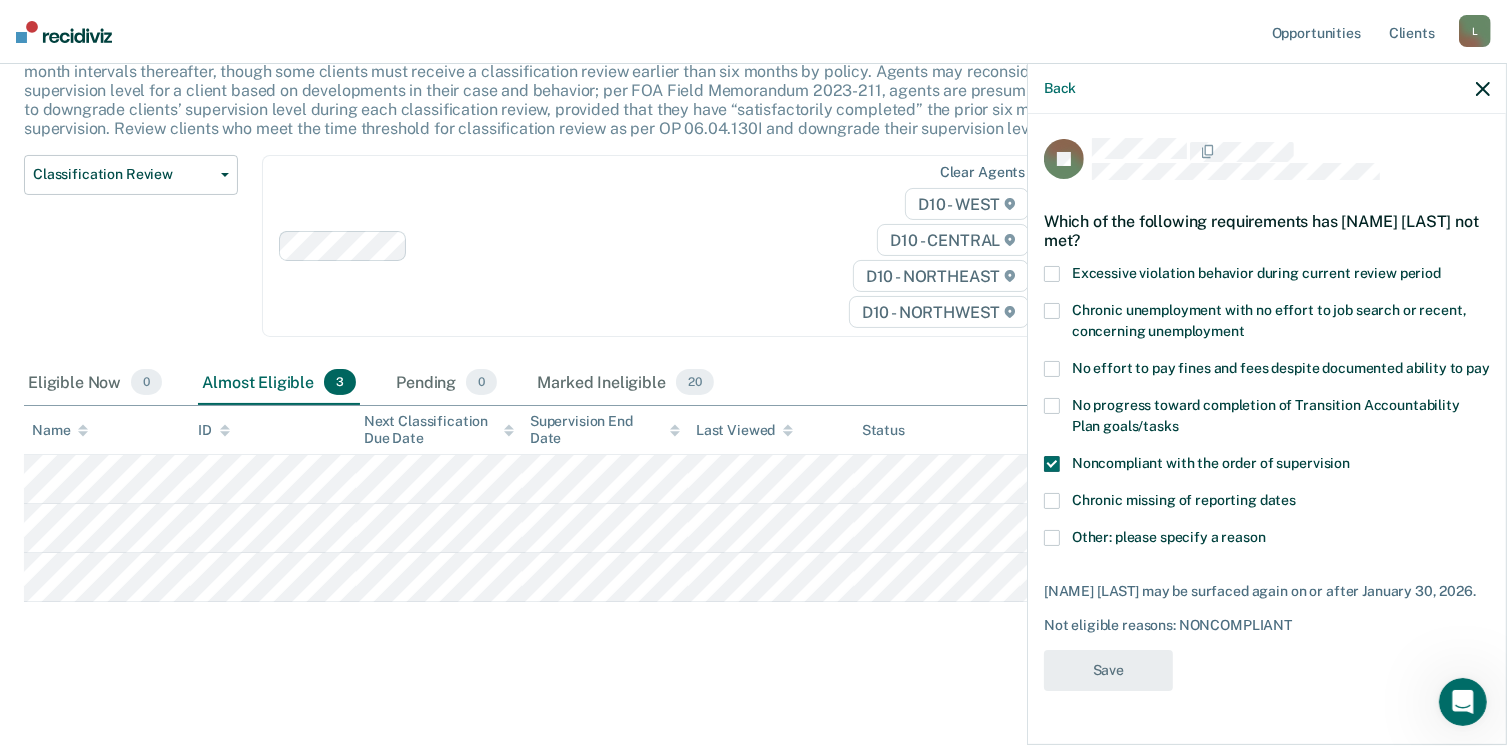 scroll, scrollTop: 149, scrollLeft: 0, axis: vertical 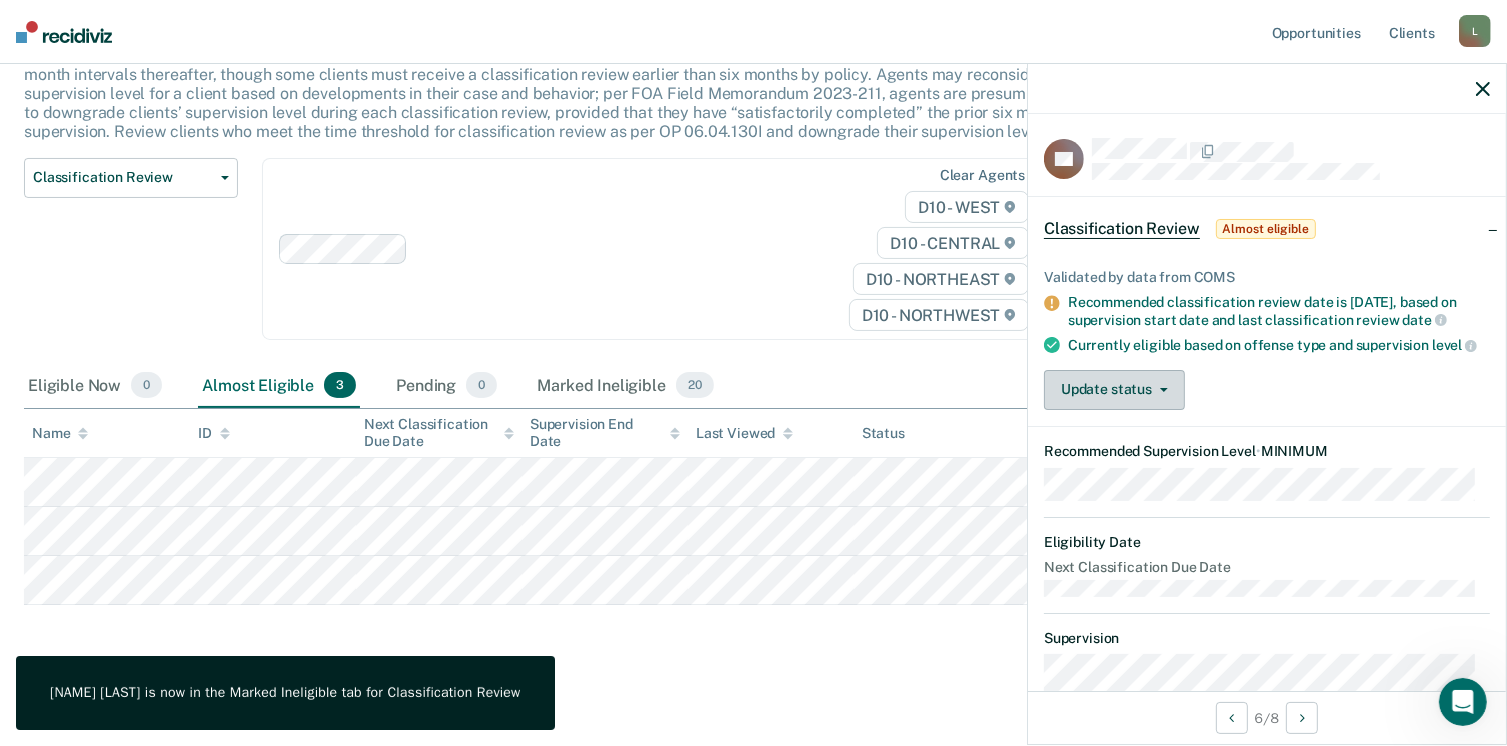 click on "Update status" at bounding box center (1114, 390) 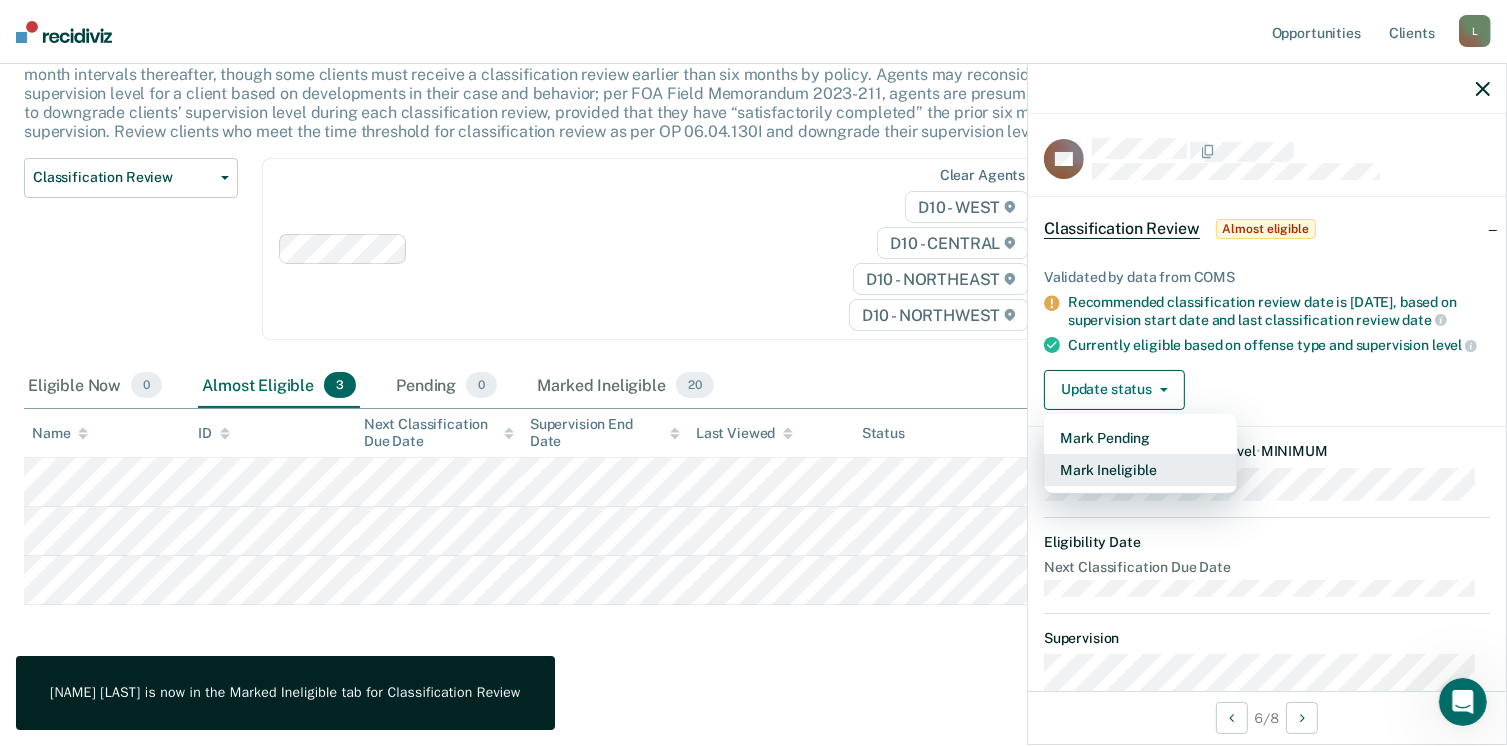 click on "Mark Ineligible" at bounding box center [1140, 470] 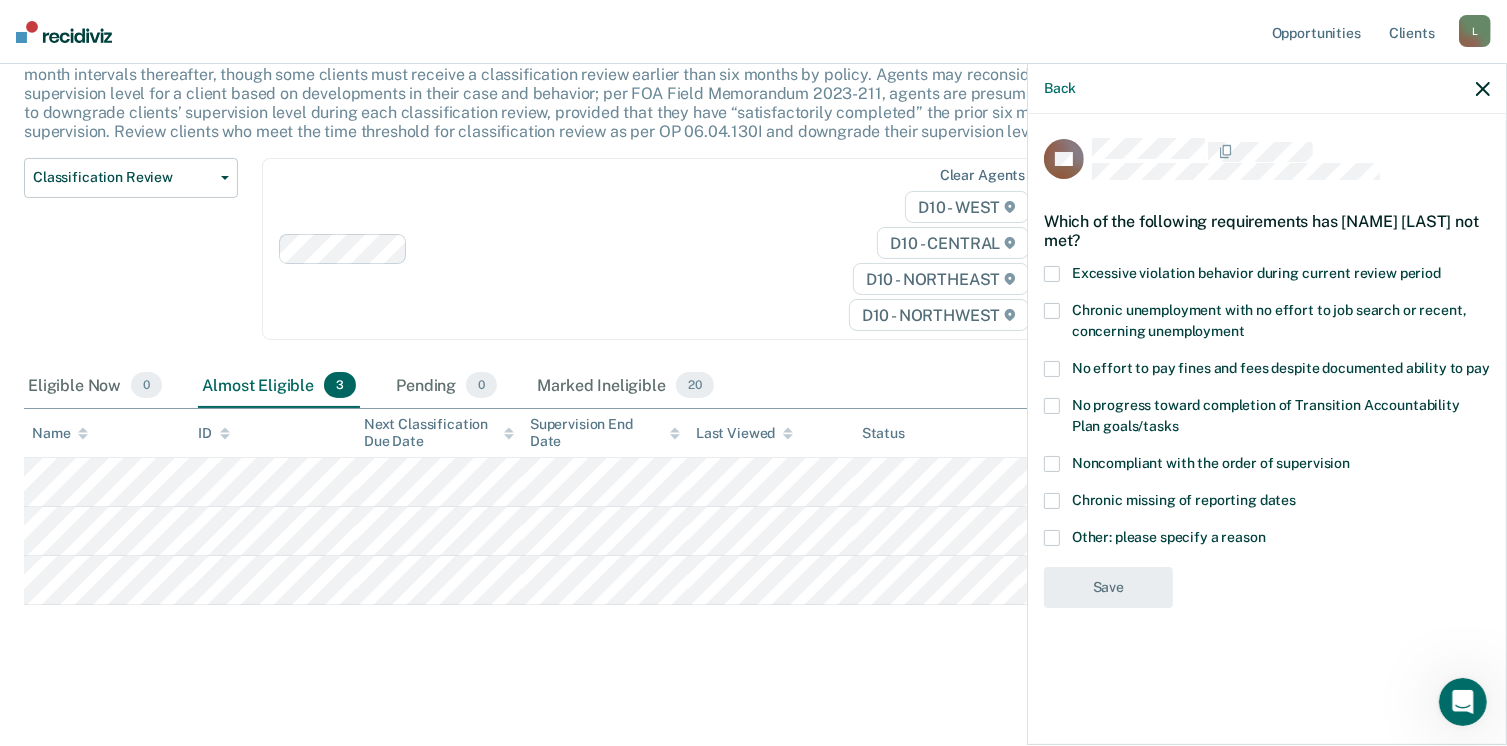 click at bounding box center (1052, 369) 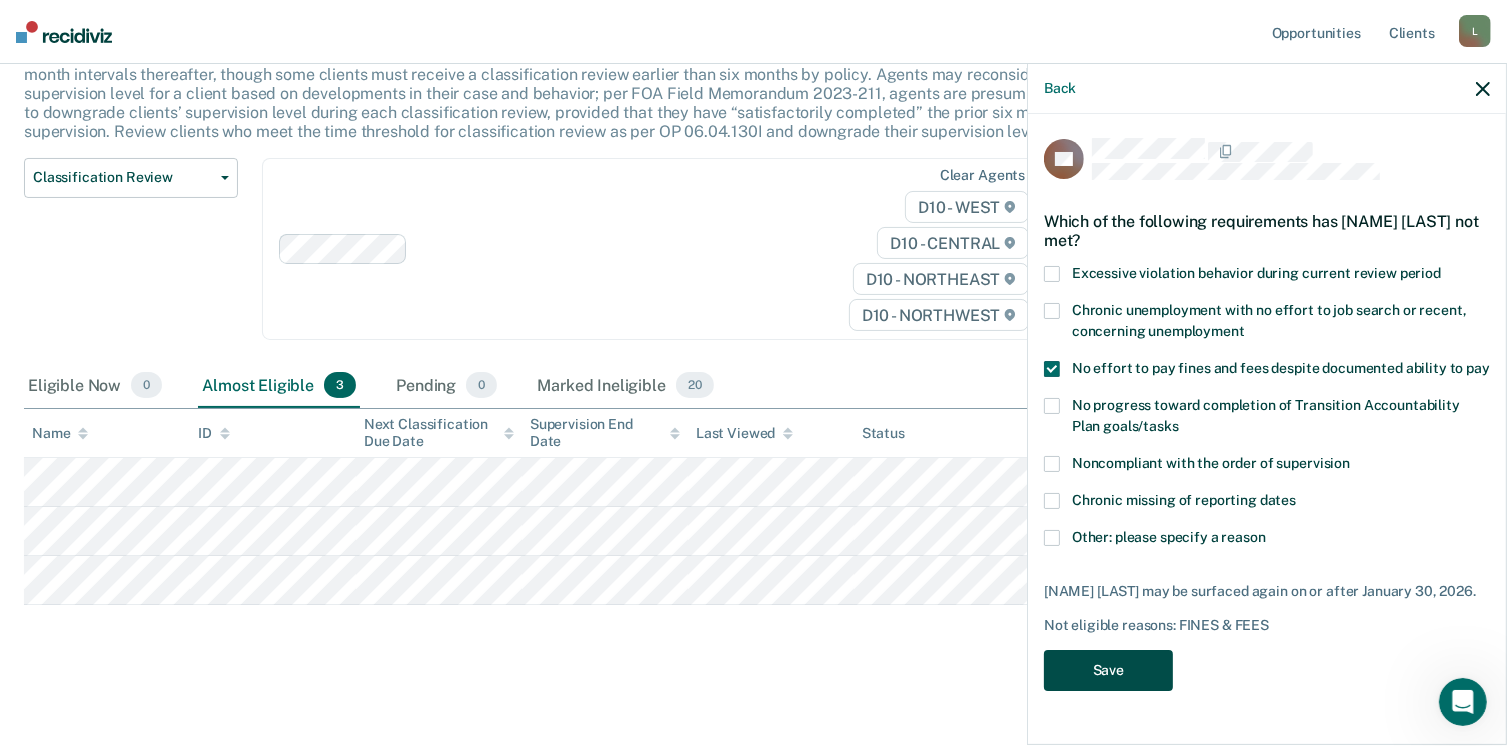 click on "Save" at bounding box center [1108, 670] 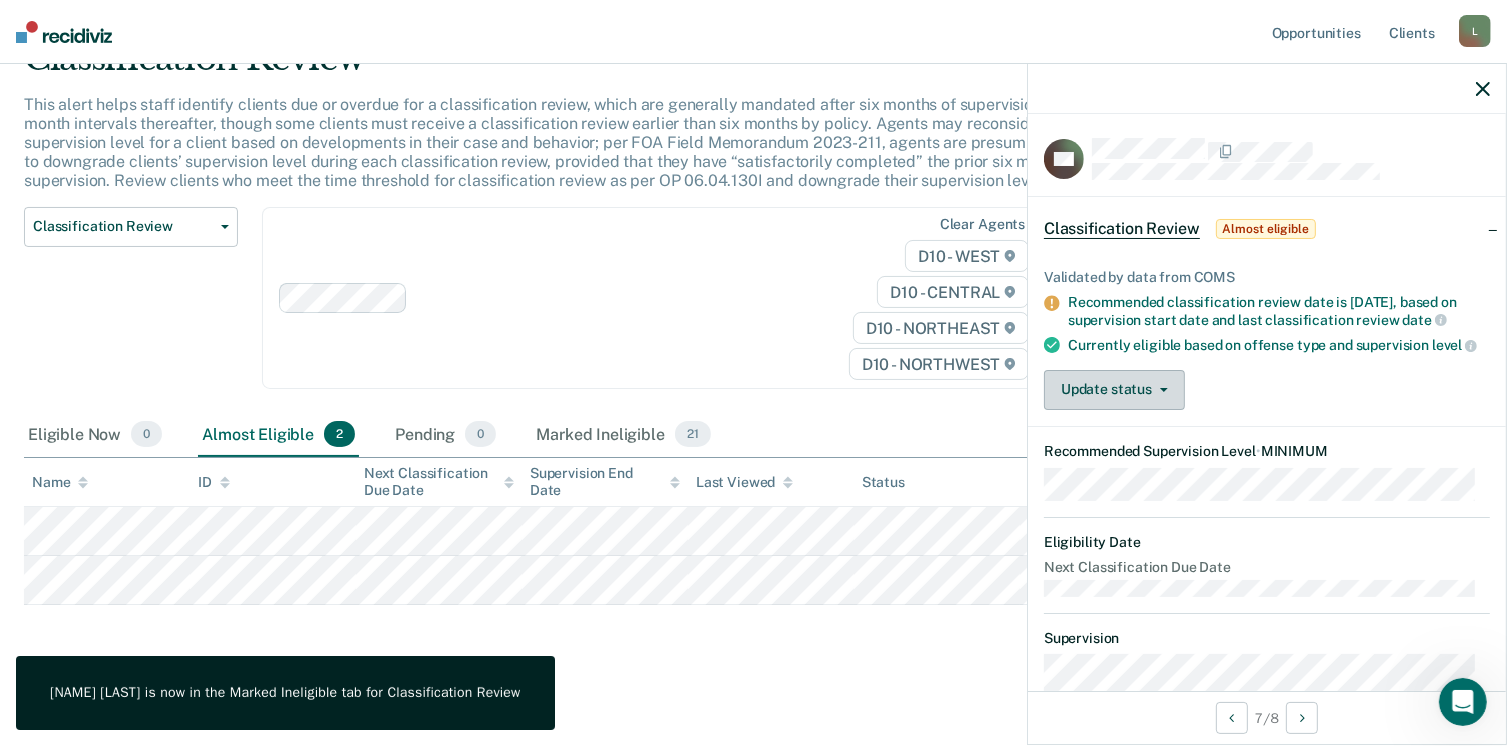 click on "Update status" at bounding box center [1114, 390] 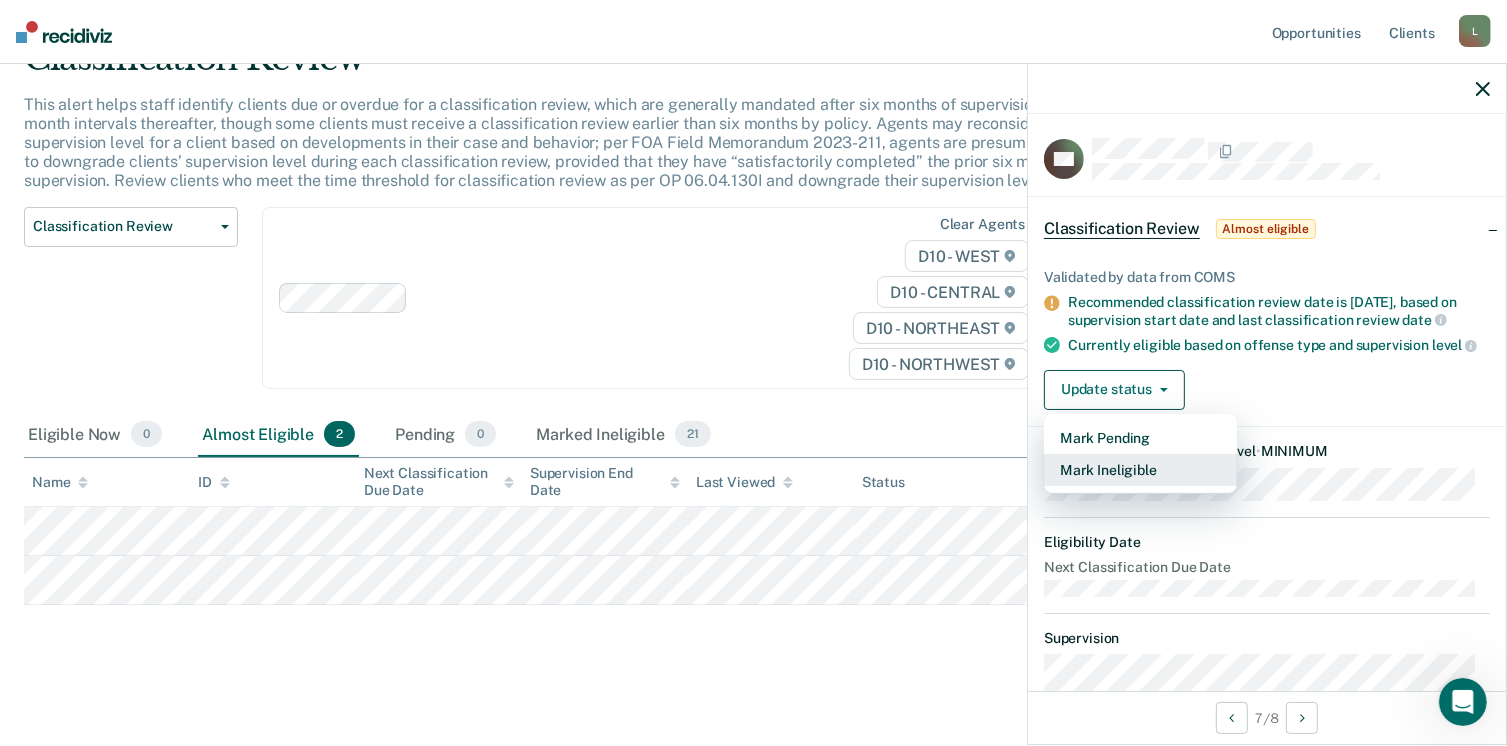 click on "Mark Ineligible" at bounding box center (1140, 470) 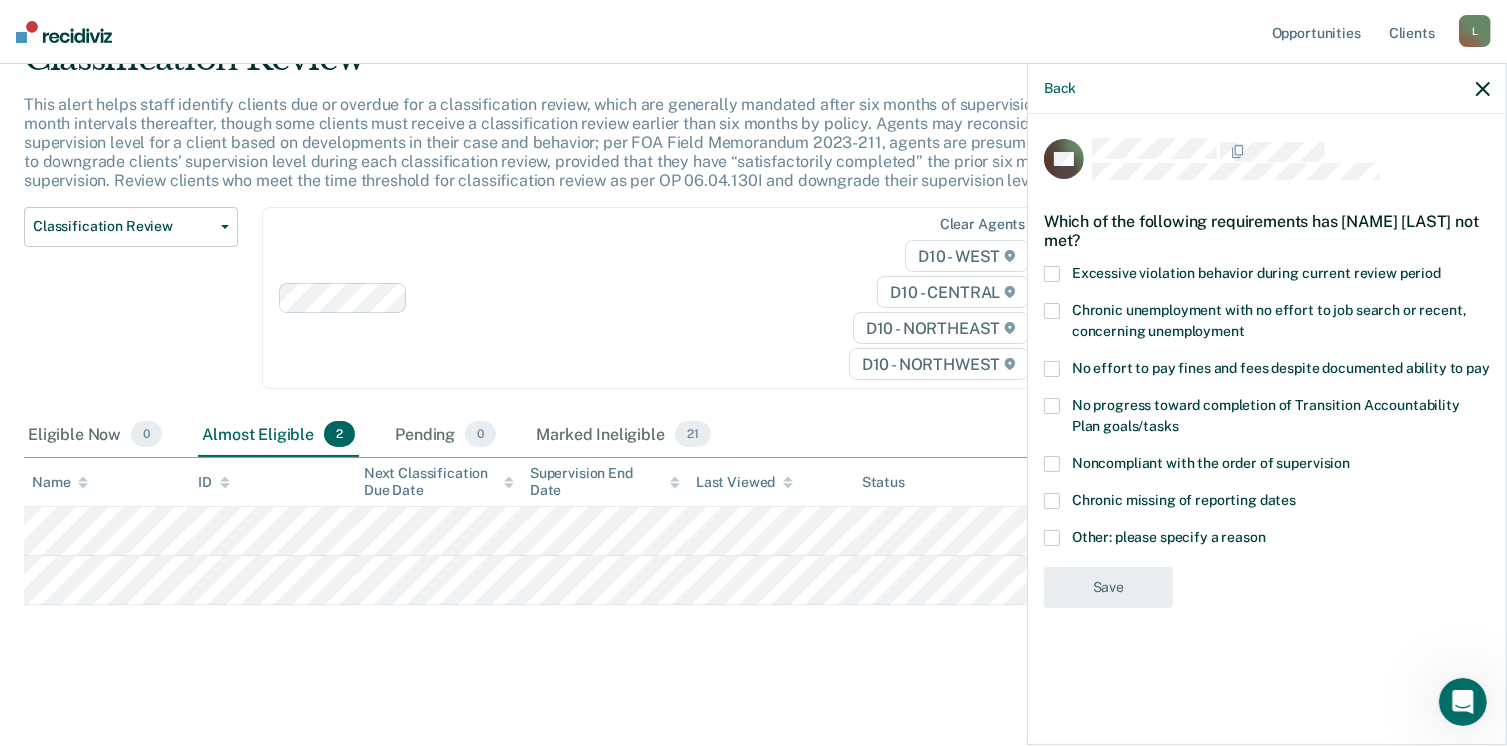 click at bounding box center (1052, 369) 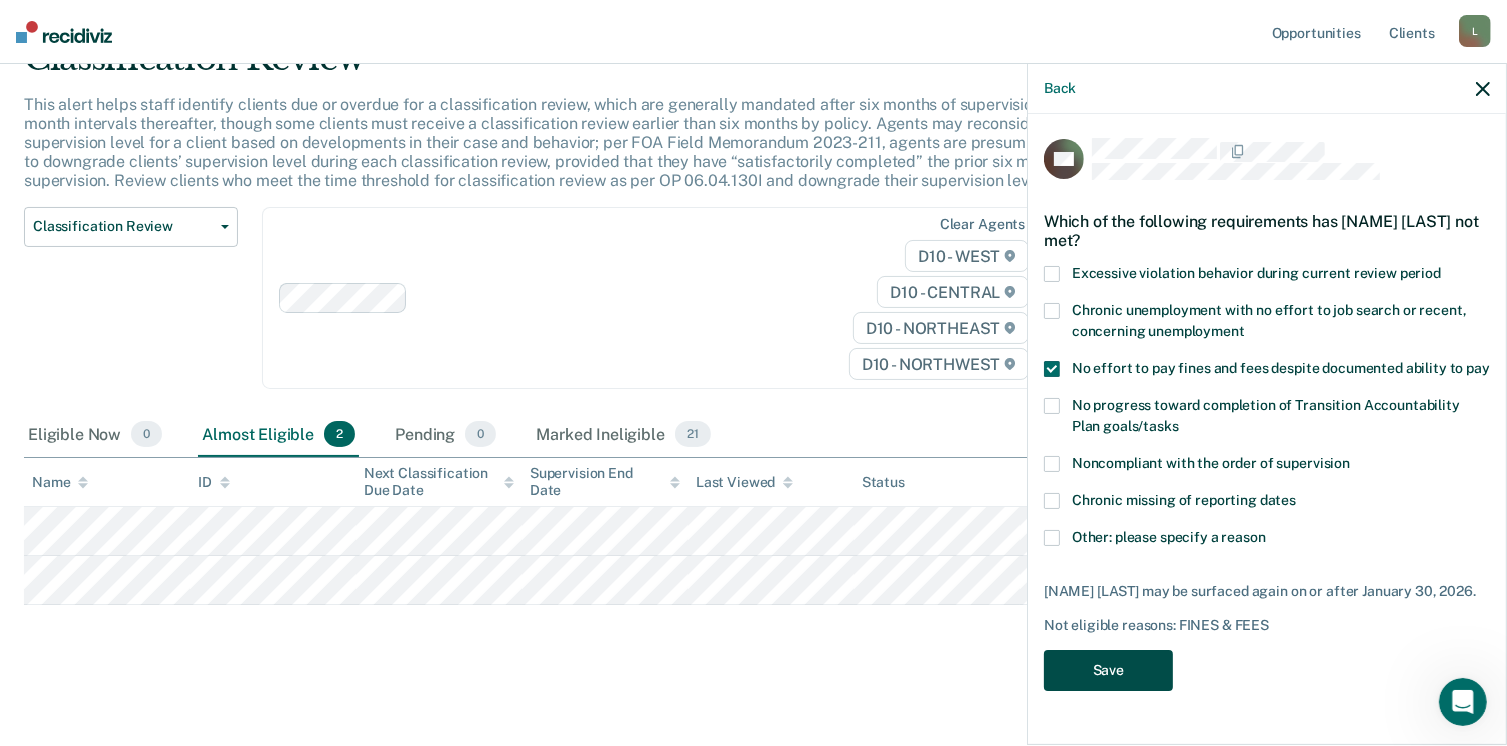 click on "Save" at bounding box center [1108, 670] 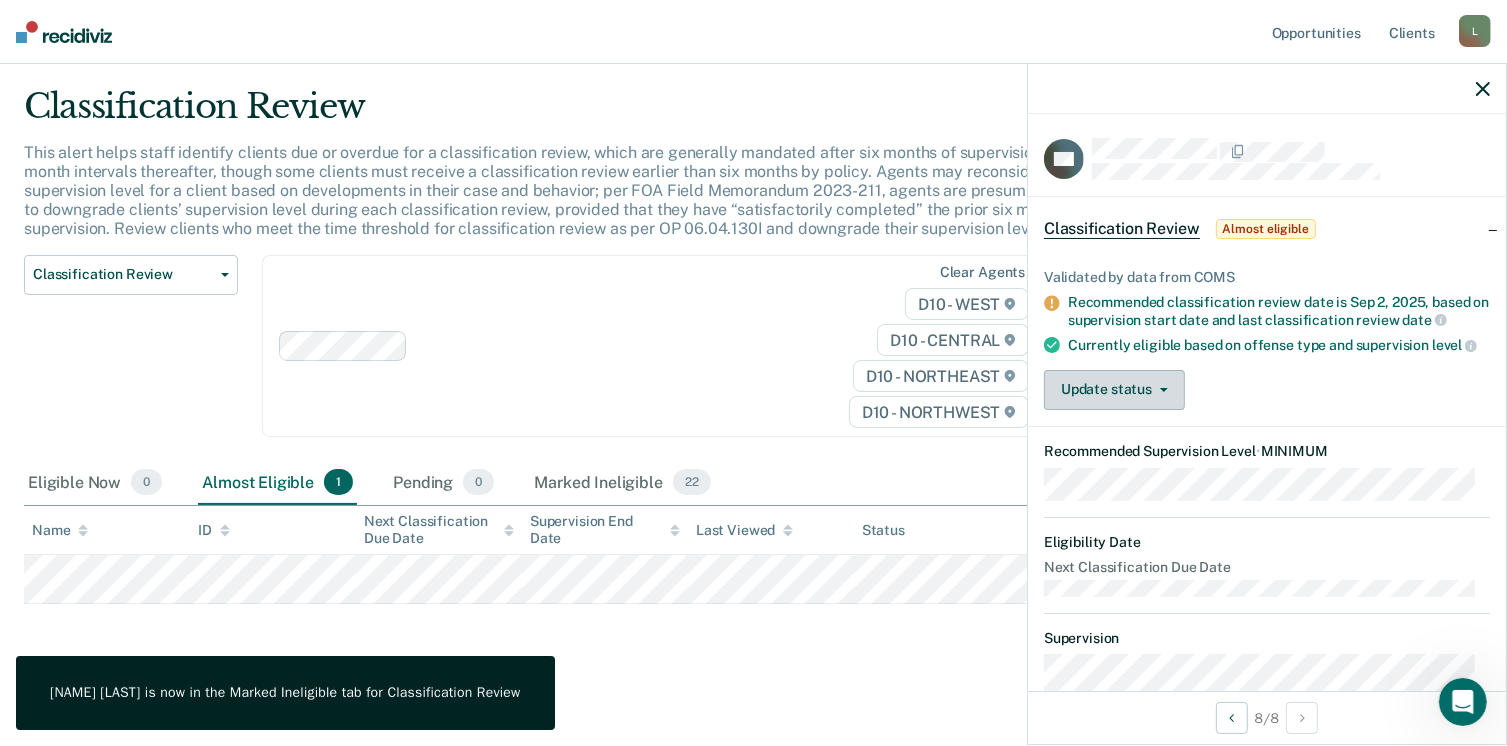 click on "Update status" at bounding box center [1114, 390] 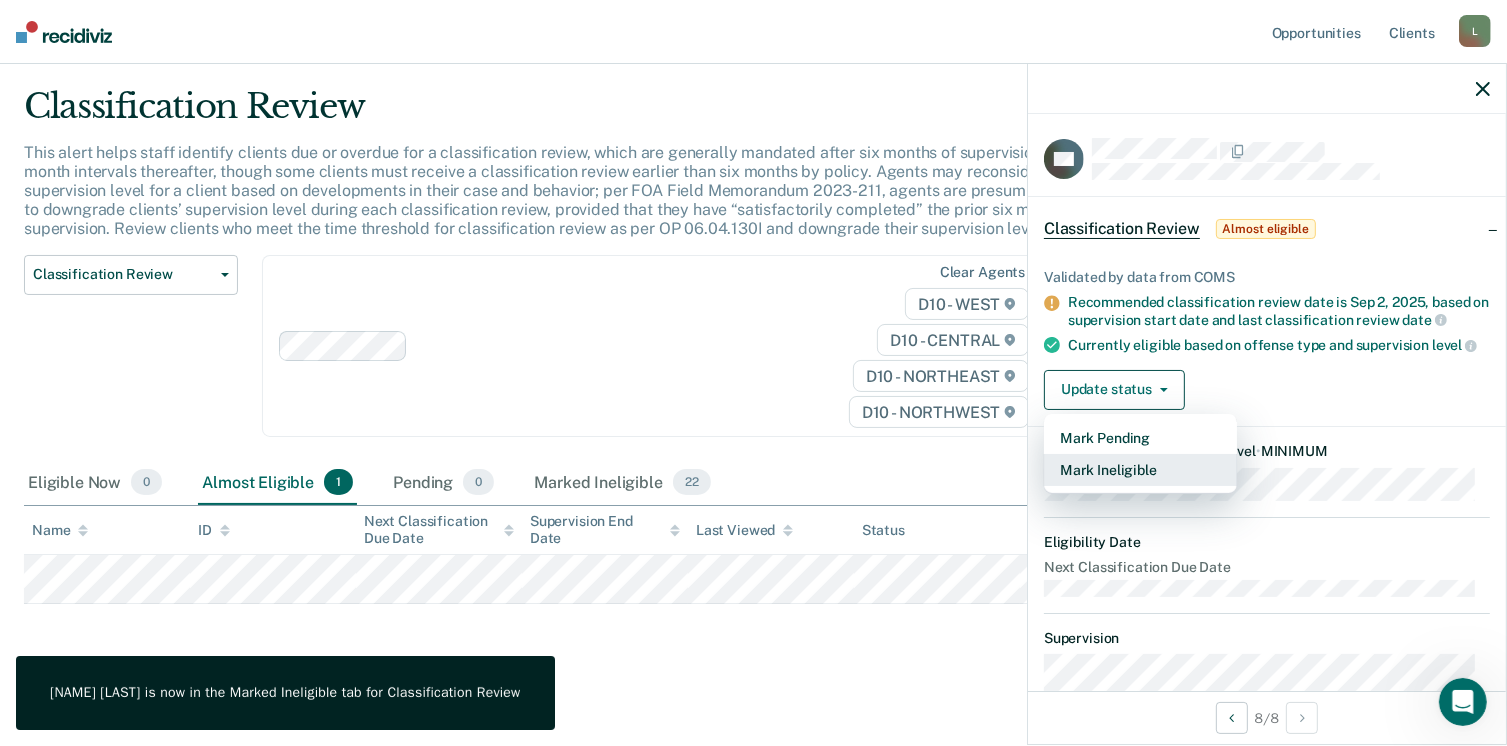 click on "Mark Ineligible" at bounding box center (1140, 470) 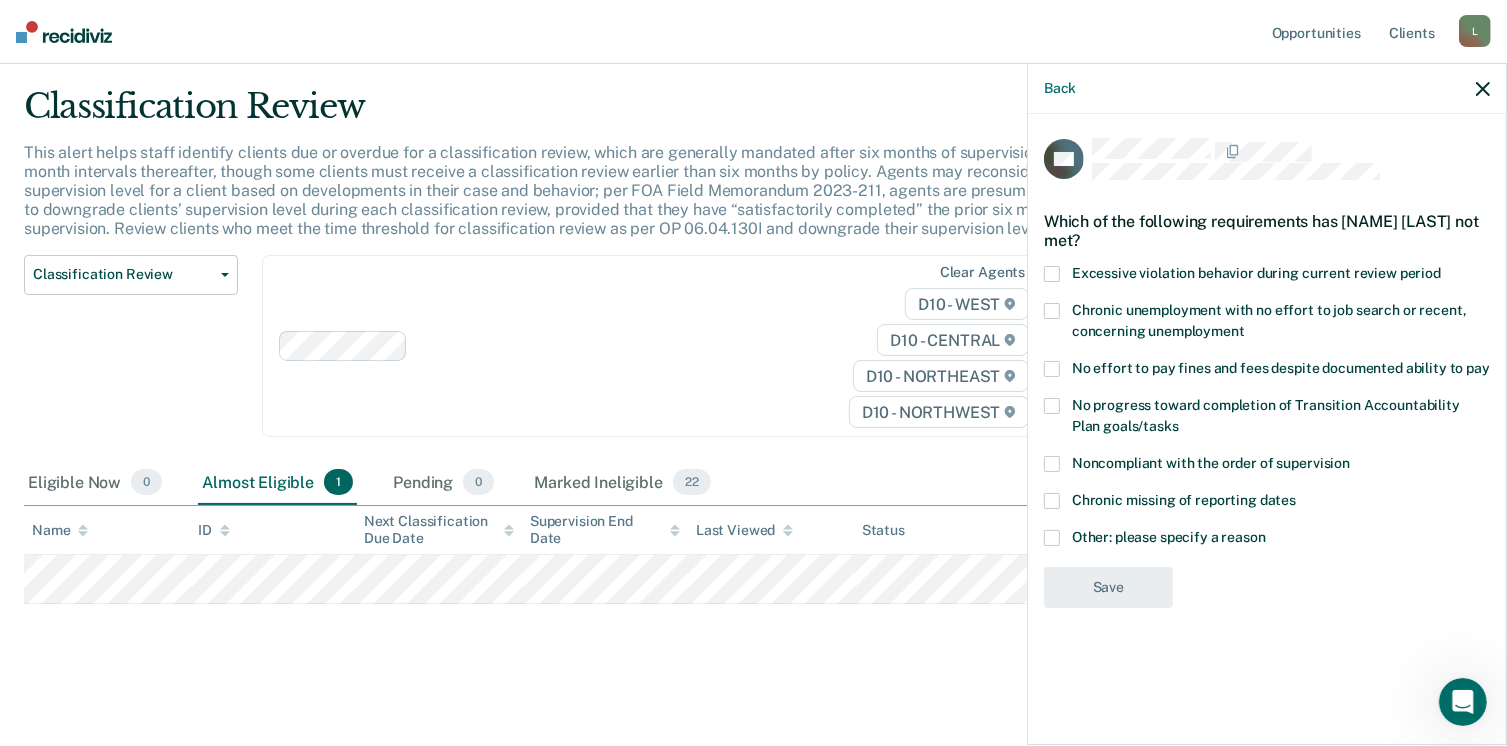 click at bounding box center [1052, 464] 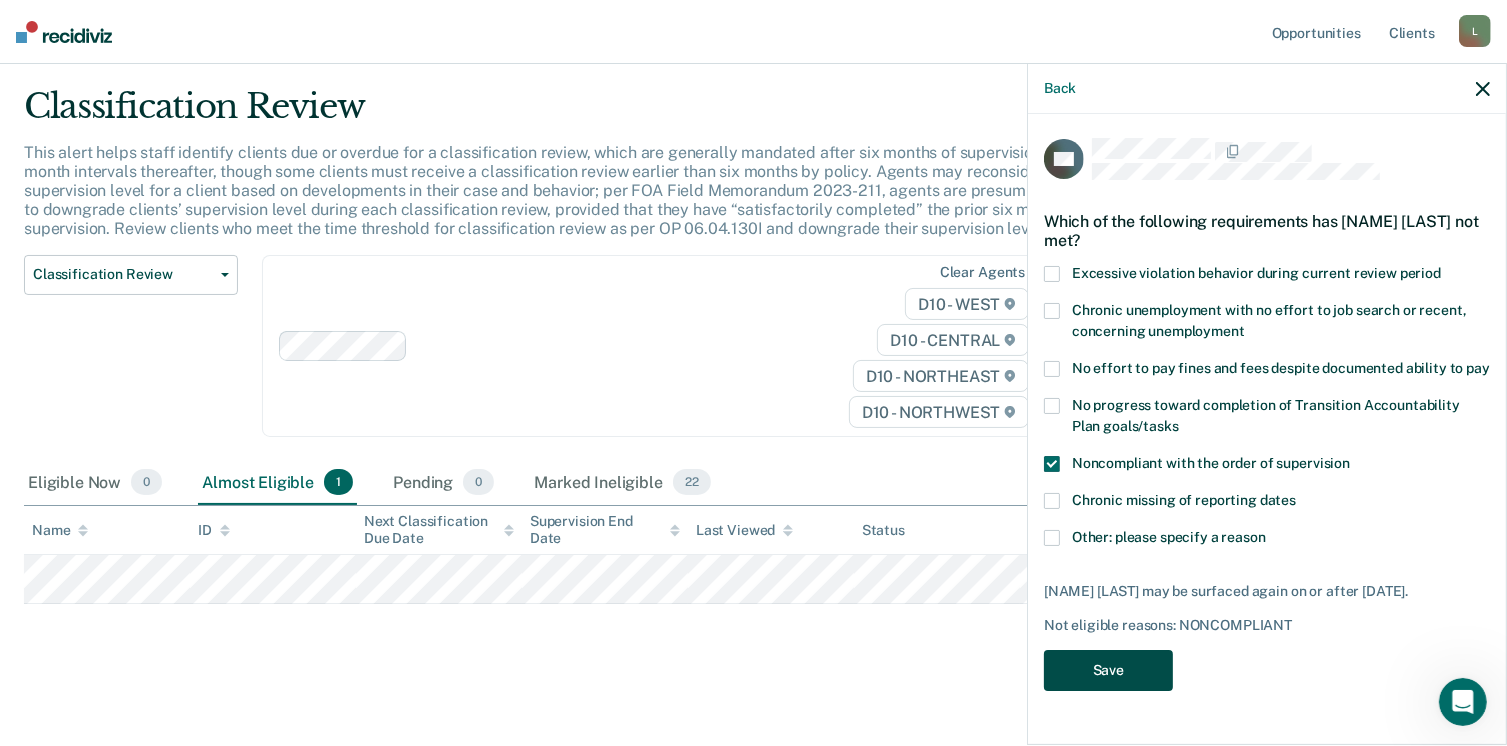 click on "Save" at bounding box center (1108, 670) 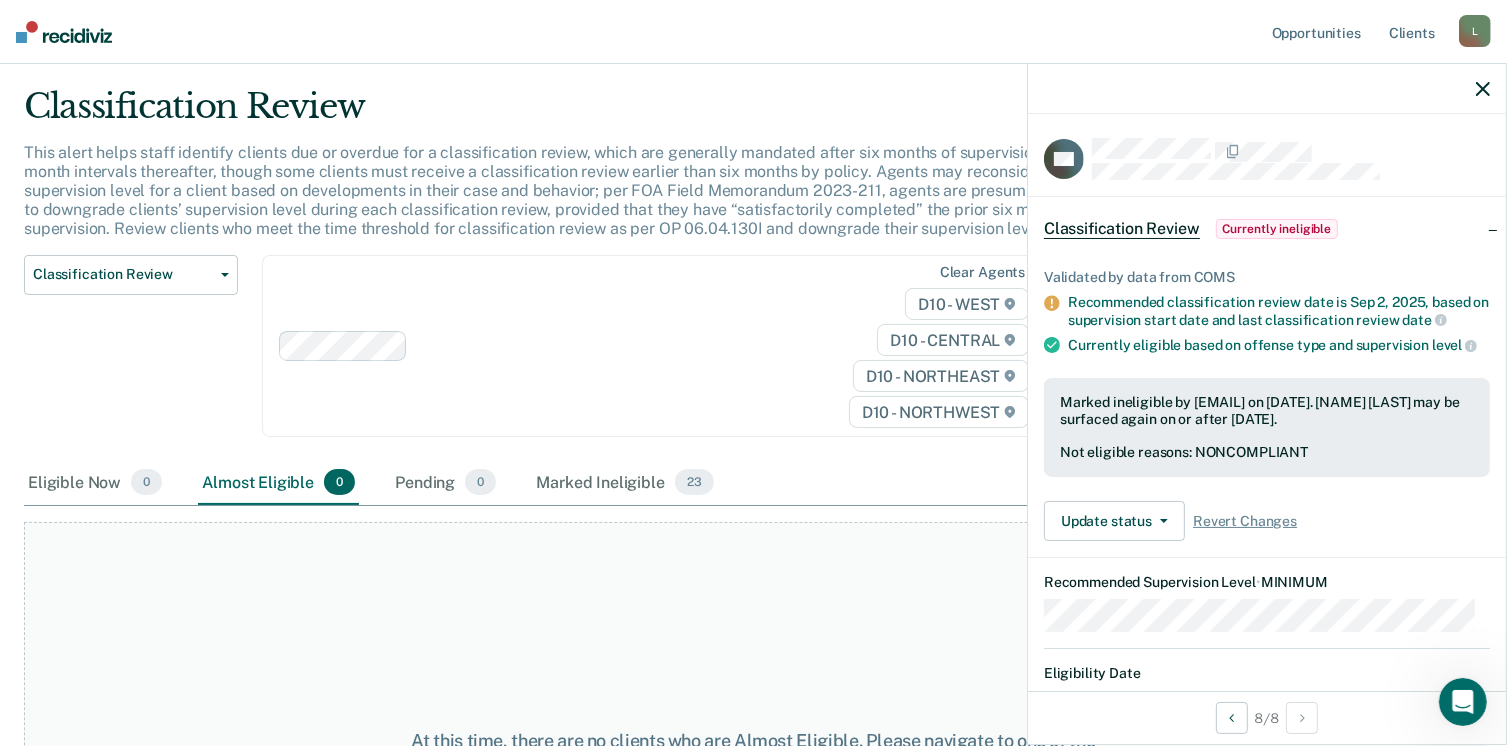 click 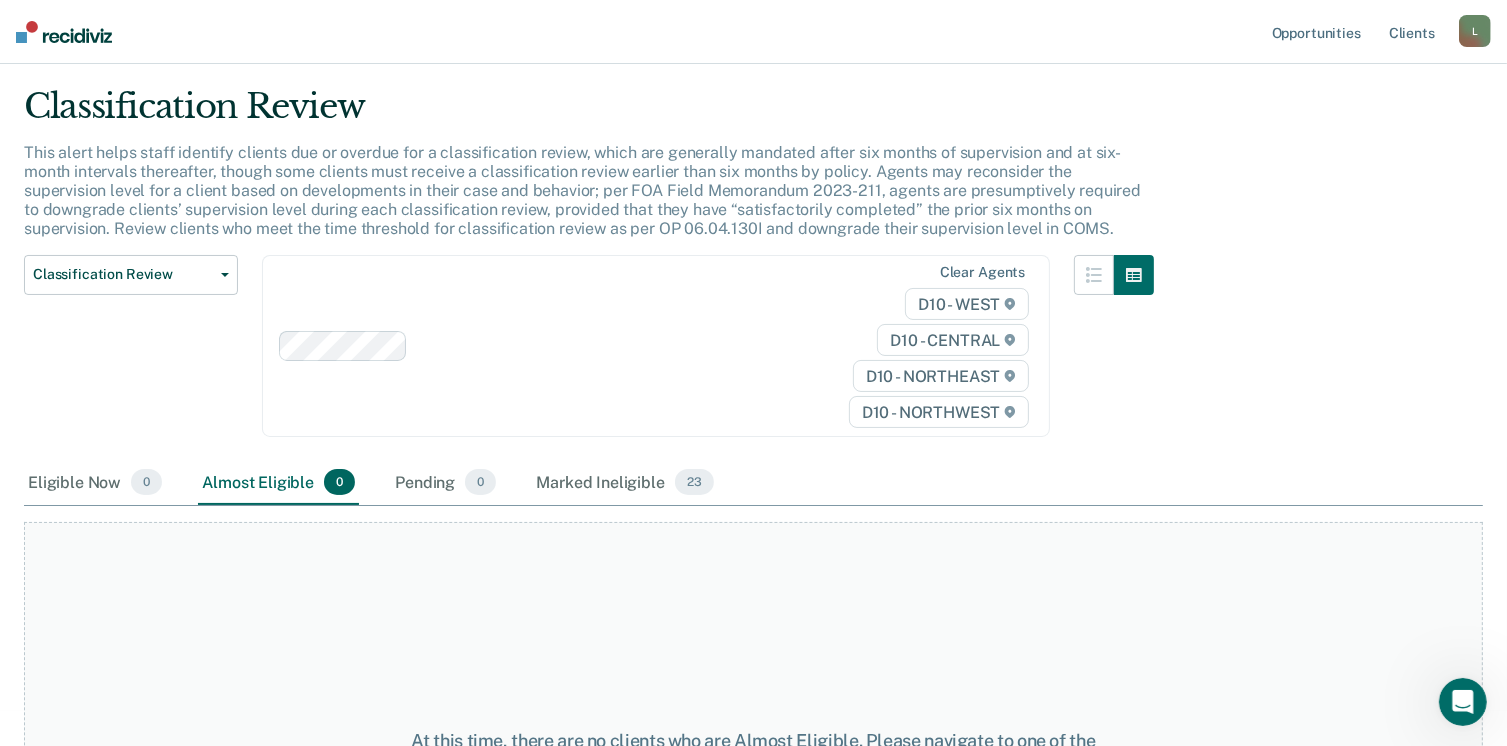click at bounding box center [64, 32] 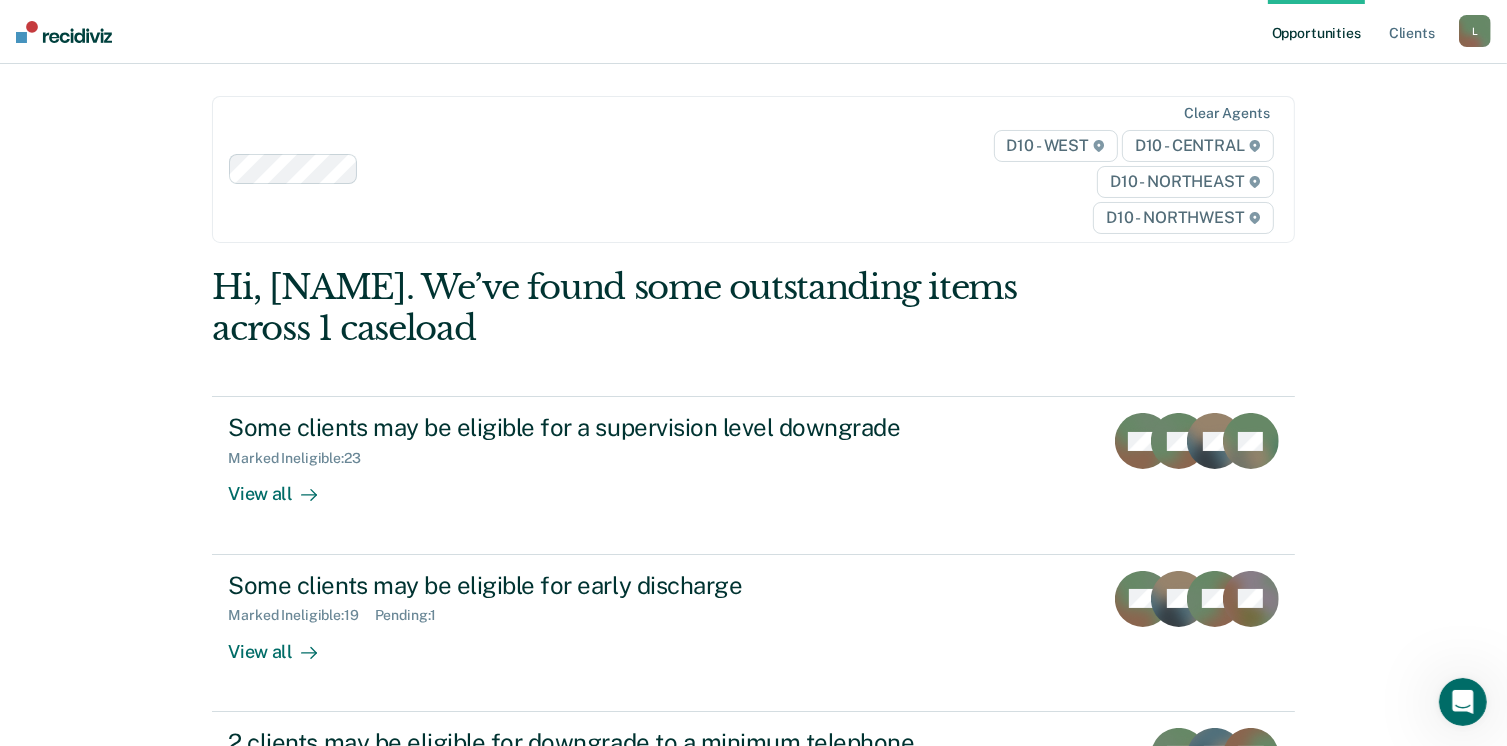 scroll, scrollTop: 0, scrollLeft: 0, axis: both 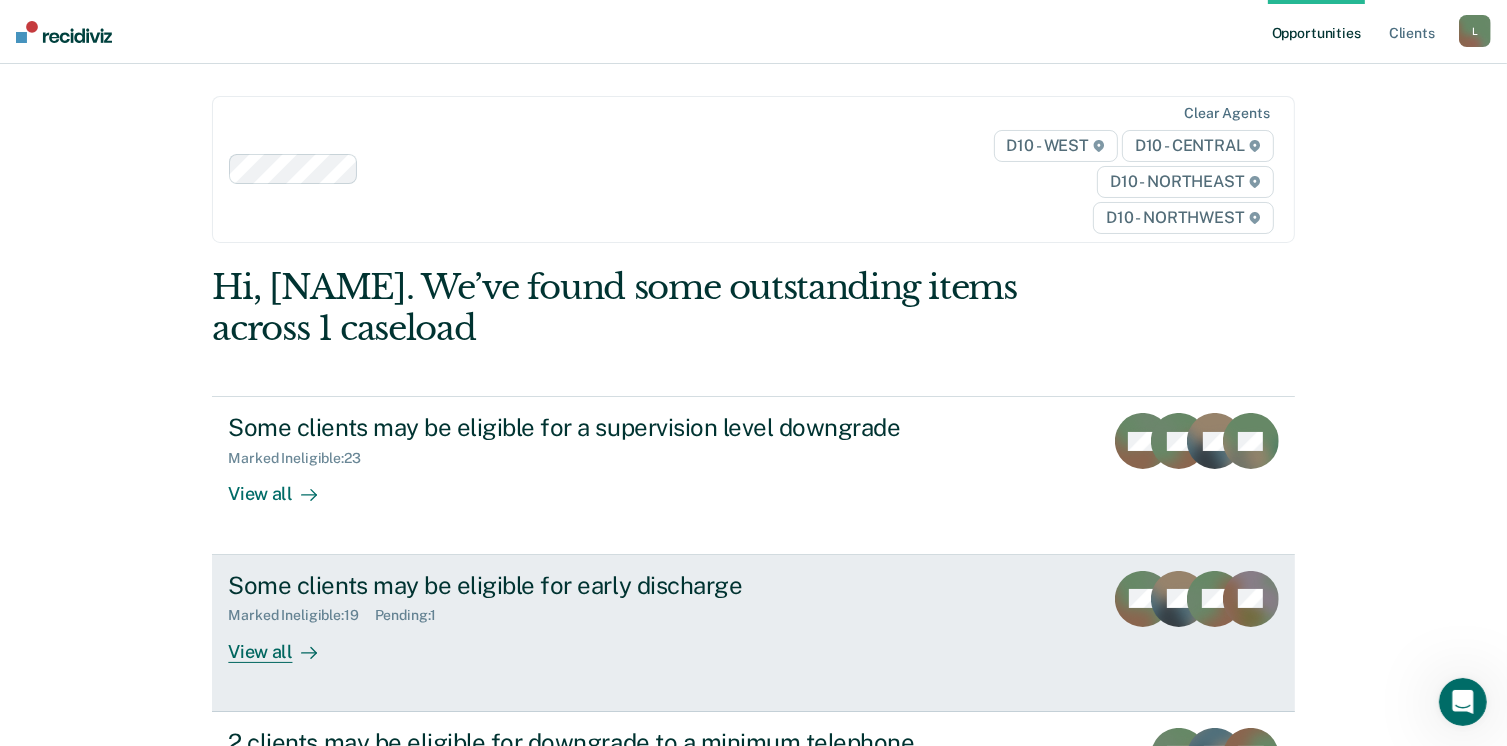 click on "View all" at bounding box center (284, 643) 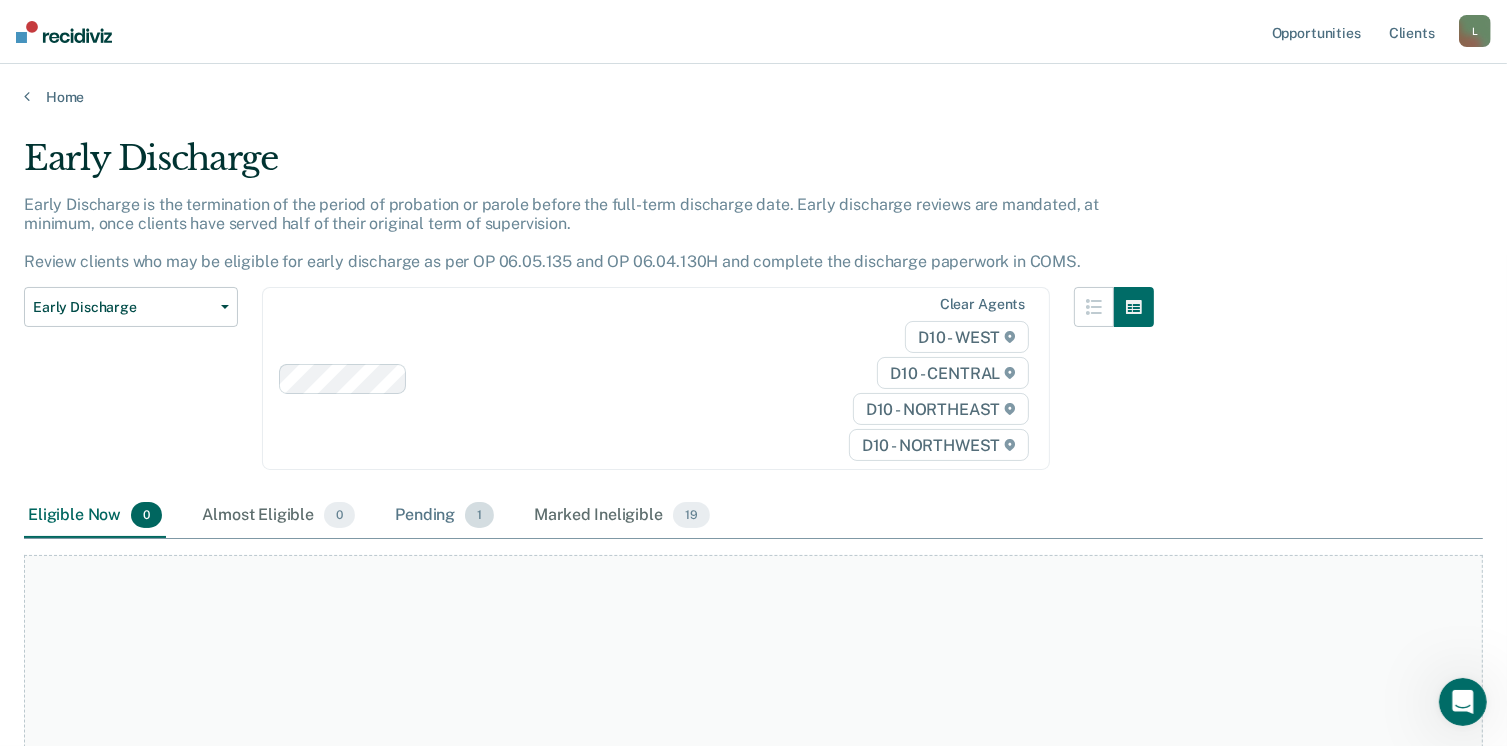click on "Pending 1" at bounding box center (444, 516) 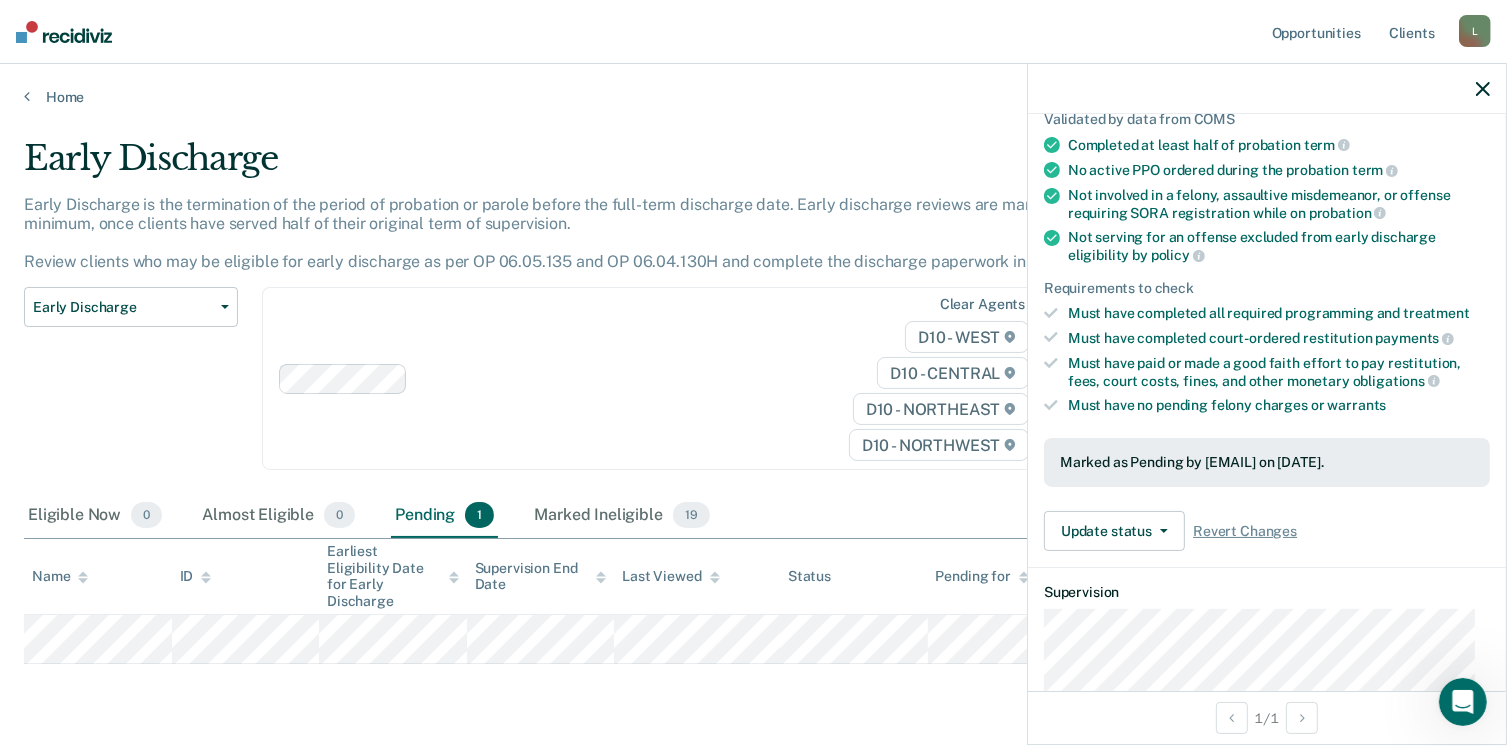 scroll, scrollTop: 148, scrollLeft: 0, axis: vertical 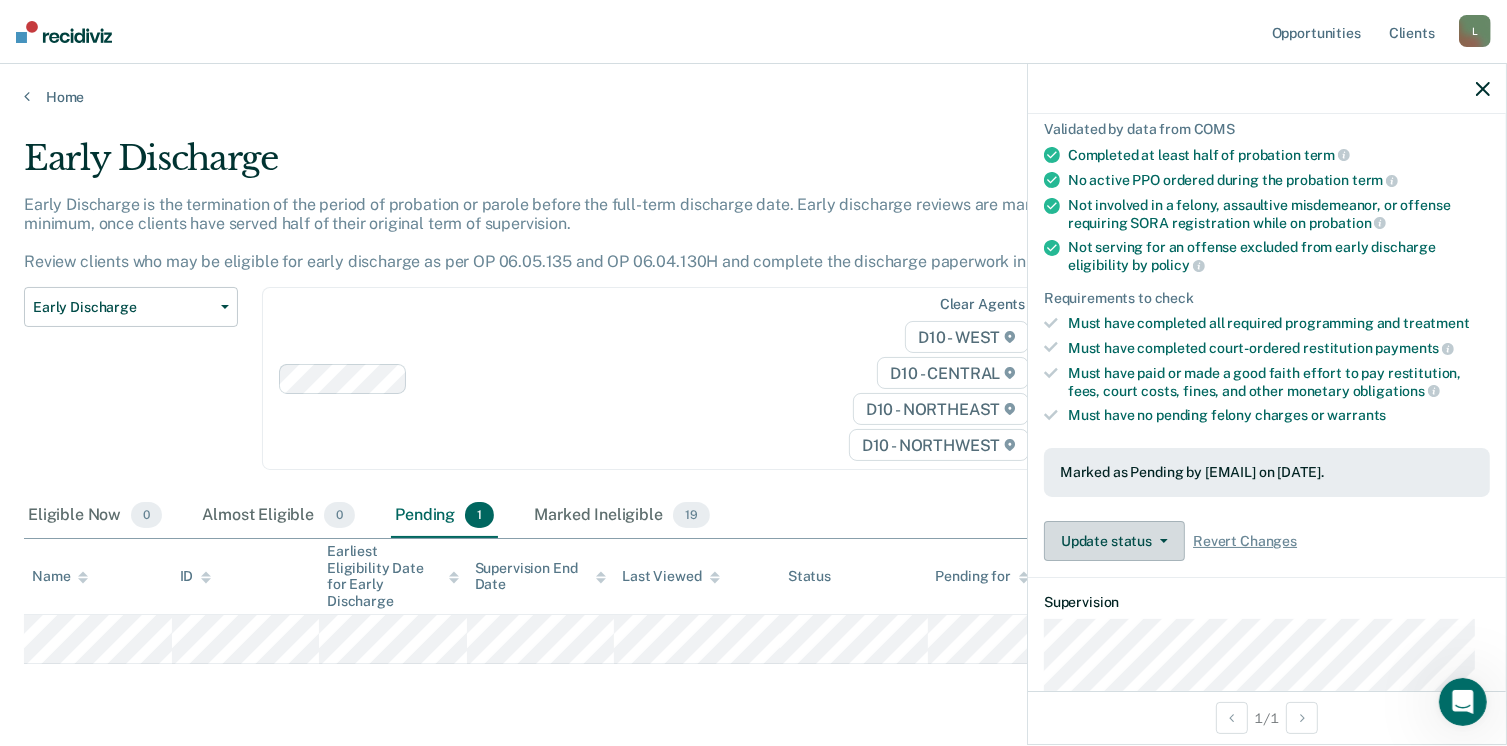 click at bounding box center [1160, 541] 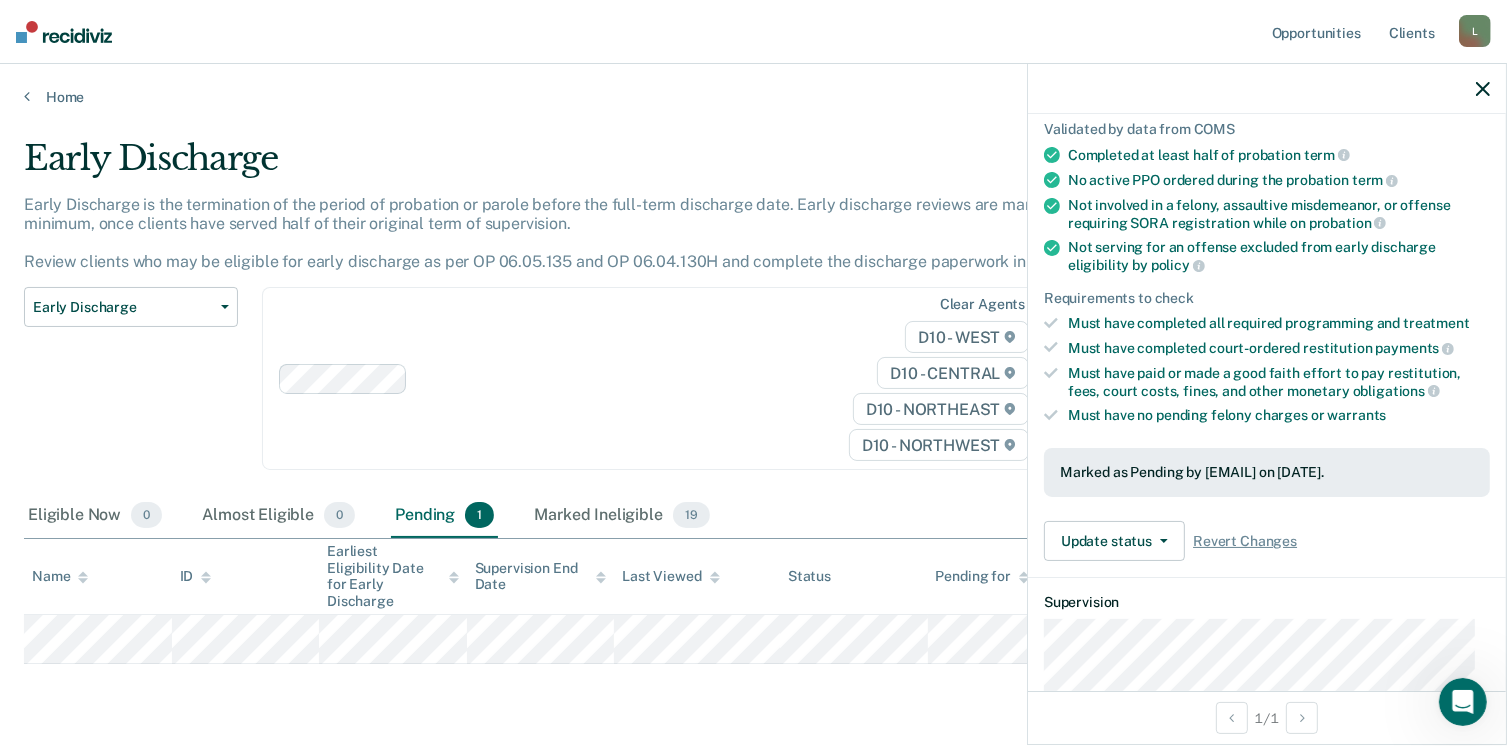 click on "Validated by data from COMS Completed at least half of probation   term   No active PPO ordered during the probation   term   Not involved in a felony, assaultive misdemeanor, or offense requiring SORA registration while on   probation   Not serving for an offense excluded from early discharge eligibility by   policy   Requirements to check Must have completed all required programming and   treatment Must have completed court-ordered restitution   payments   Must have paid or made a good faith effort to pay restitution, fees, court costs, fines, and other monetary   obligations   Must have no pending felony charges or   warrants Marked as Pending by [EMAIL] on [DATE].   Update status Revert from Pending Mark Ineligible Revert Changes" at bounding box center (1267, 333) 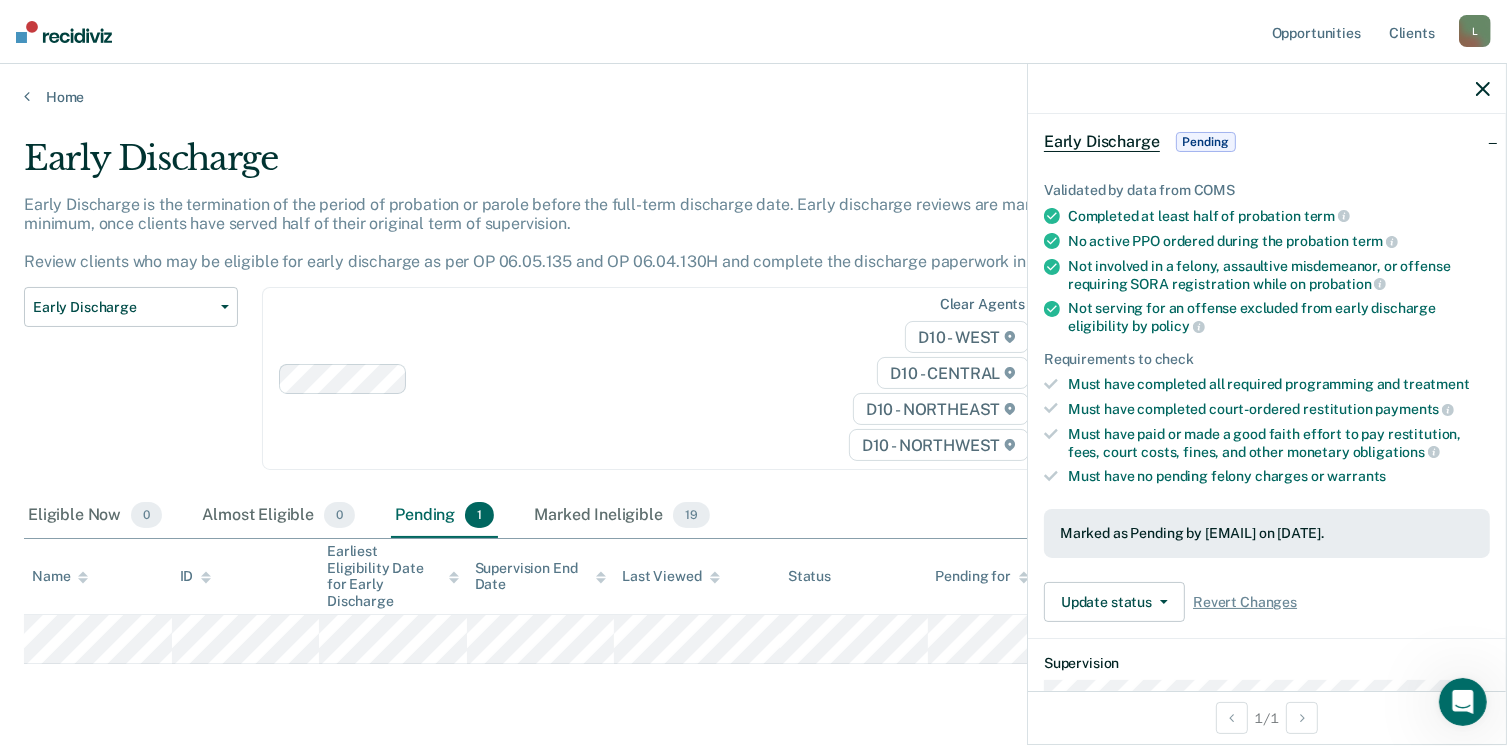 scroll, scrollTop: 0, scrollLeft: 0, axis: both 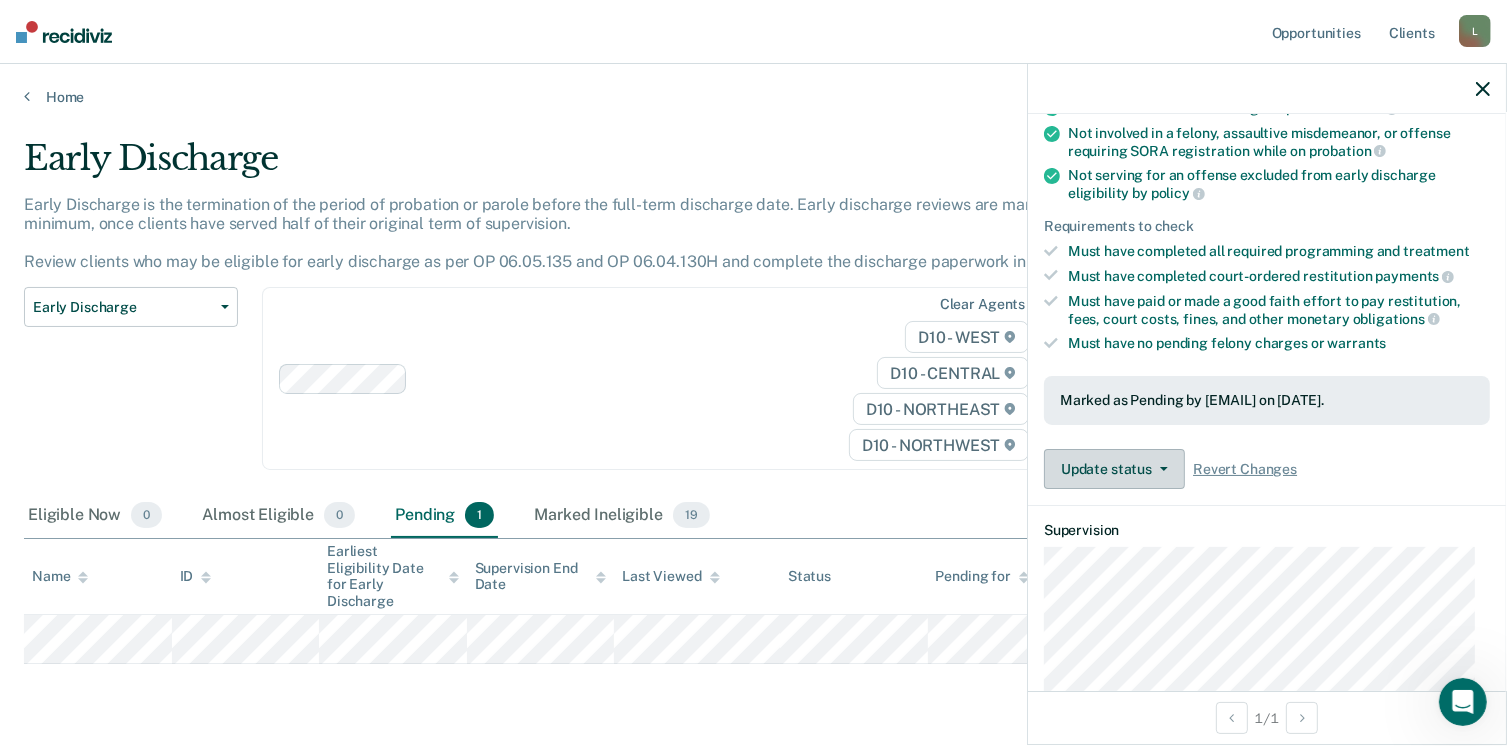 click on "Update status" at bounding box center [1114, 469] 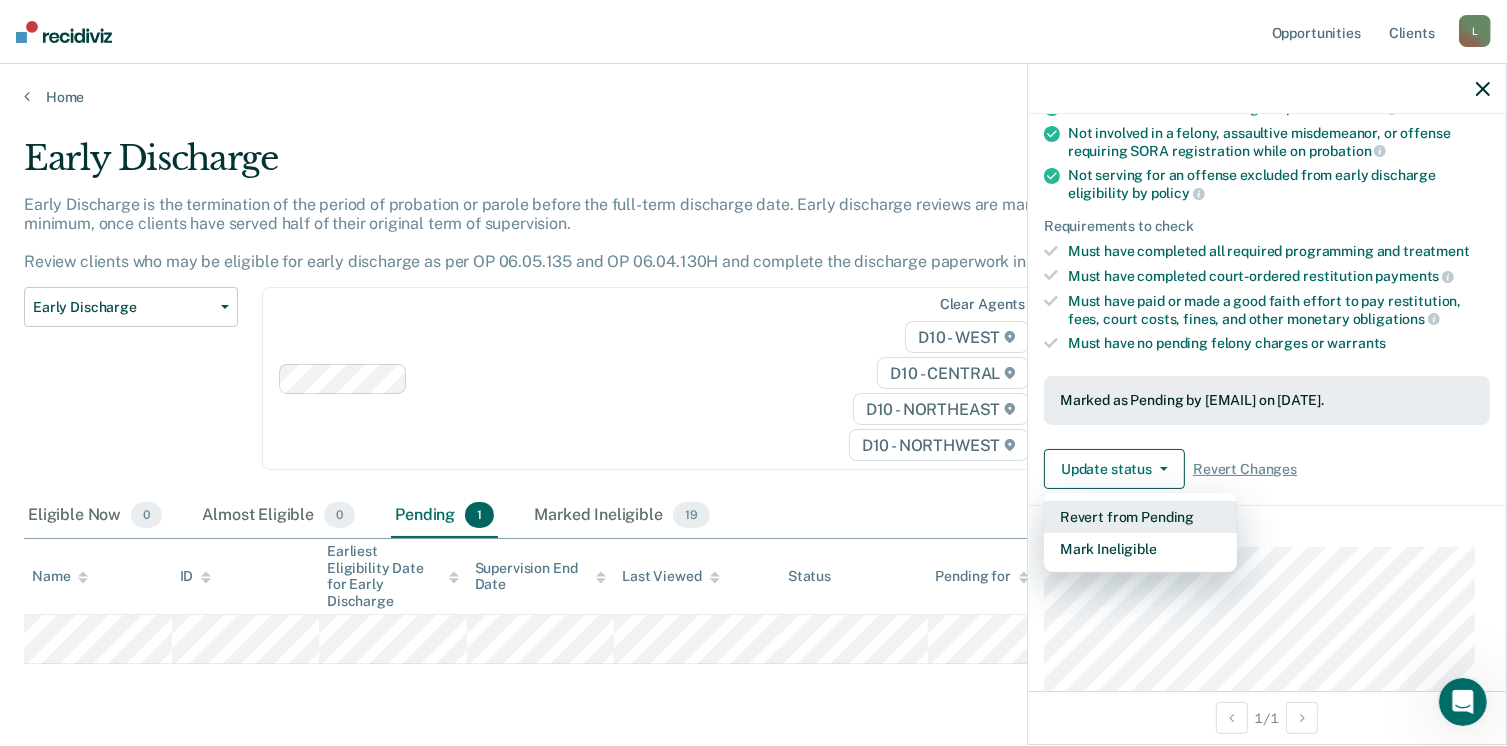 click on "Revert from Pending" at bounding box center (1140, 517) 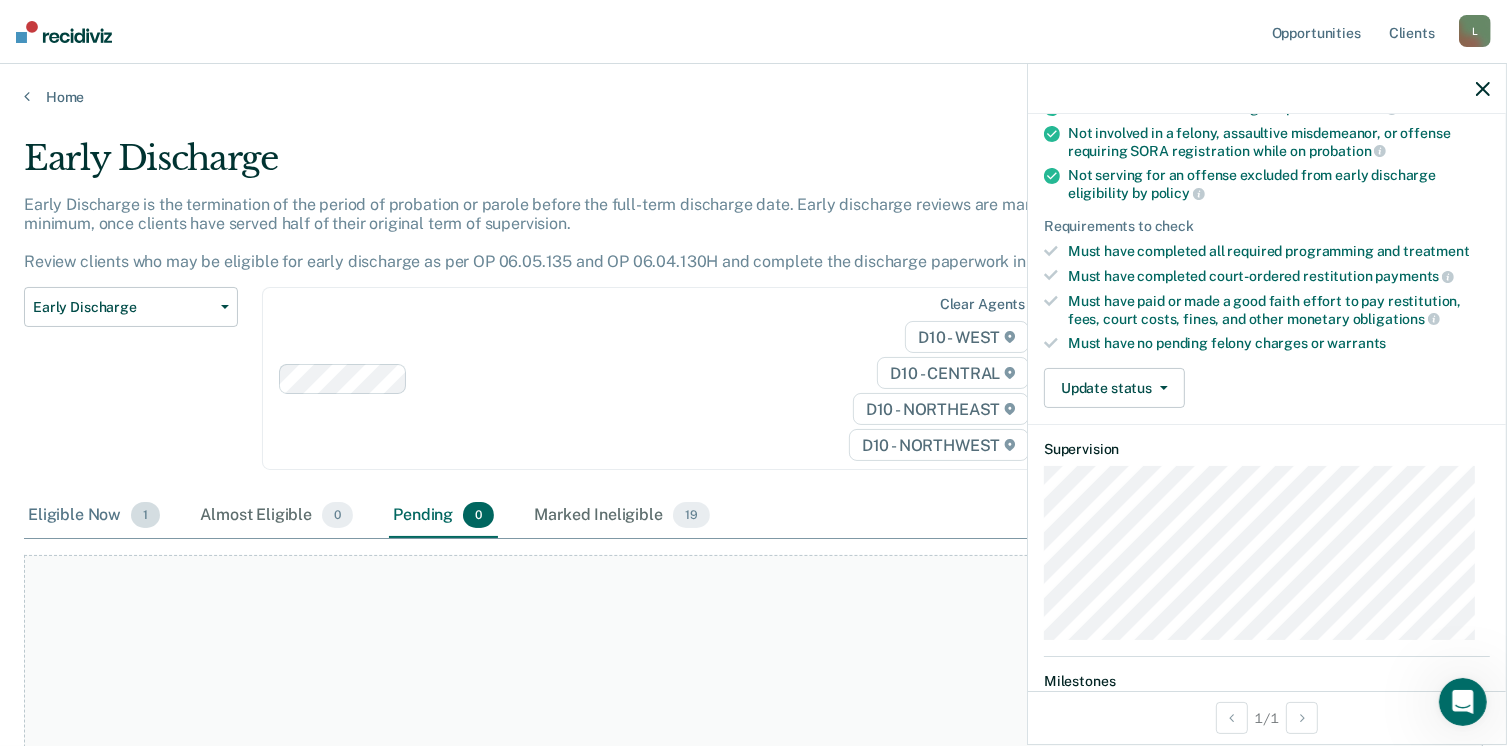 click on "Eligible Now 1" at bounding box center (94, 516) 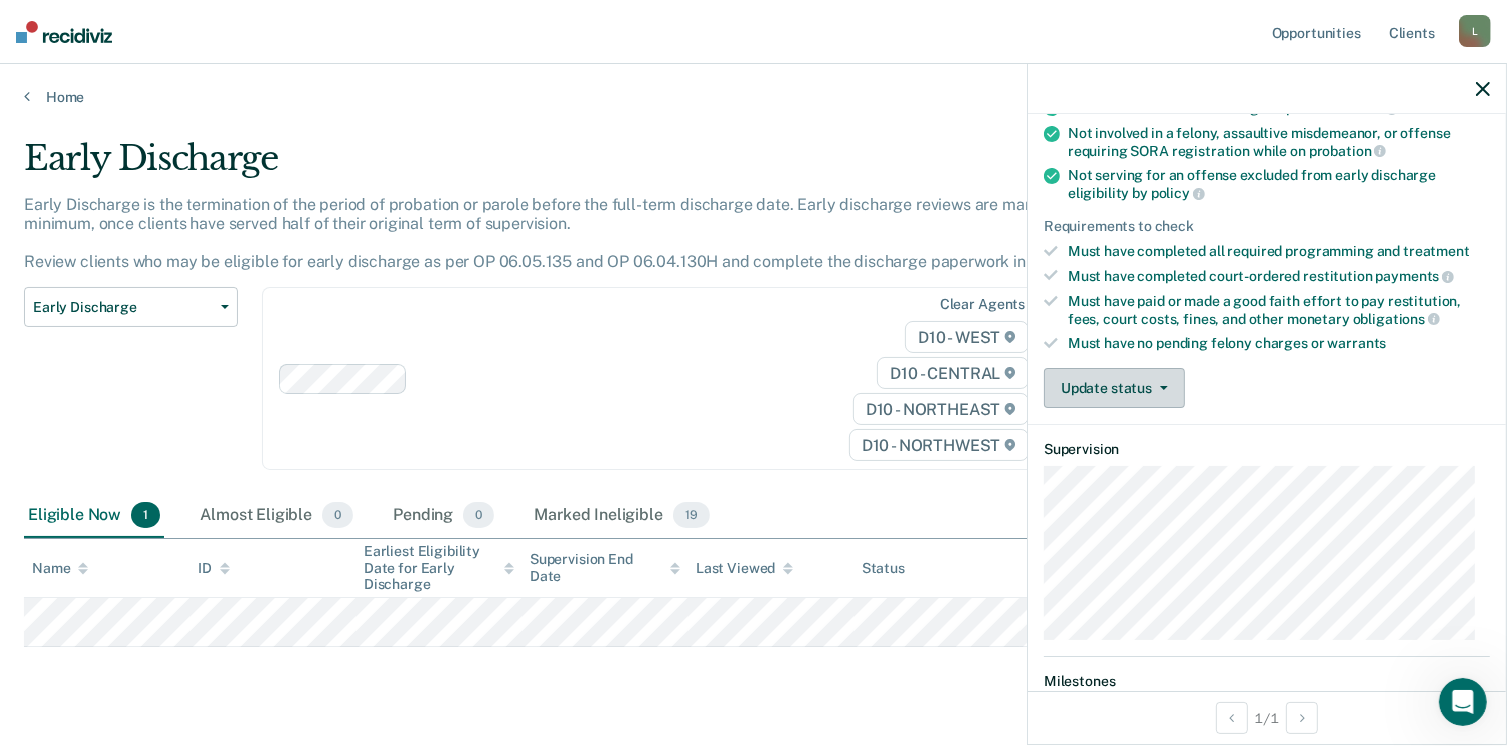 click on "Update status" at bounding box center (1114, 388) 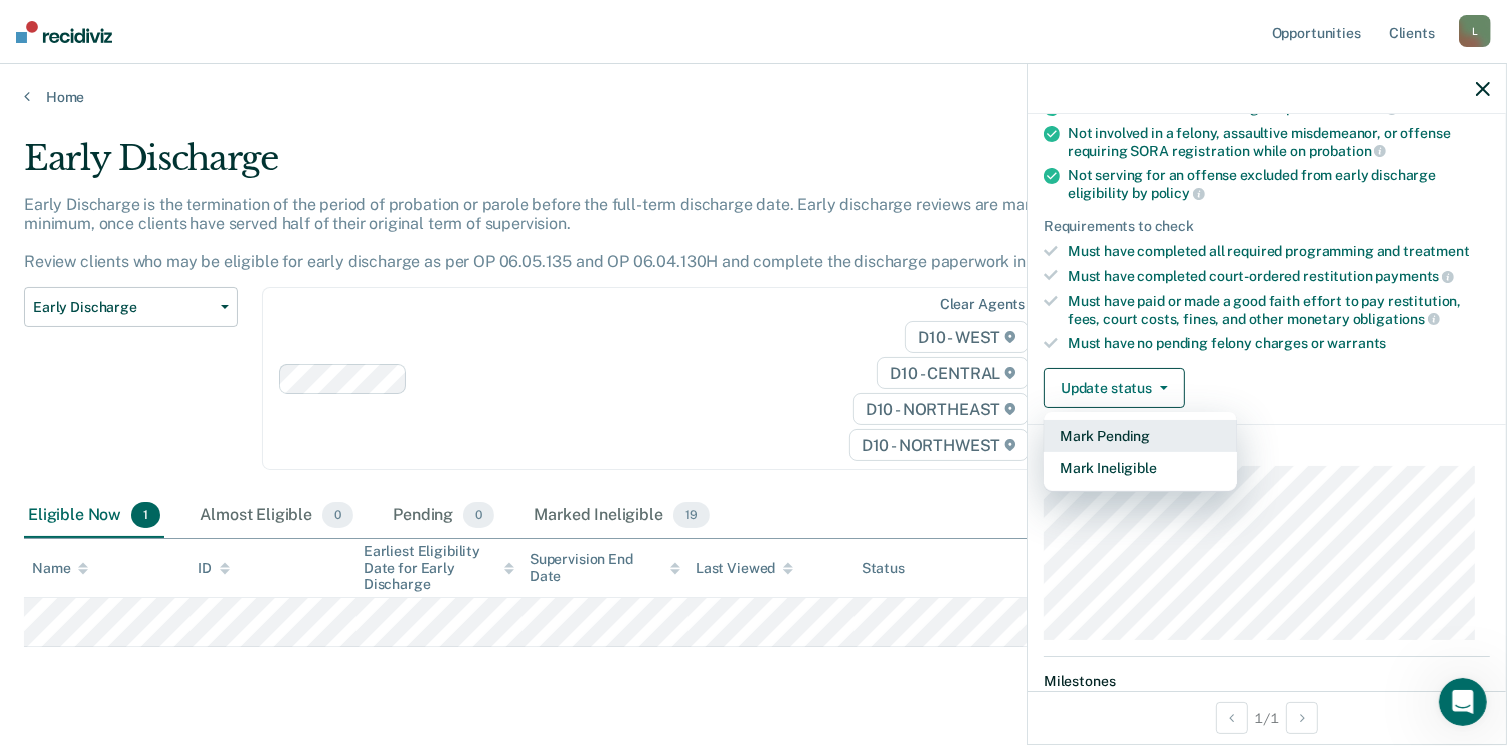 click on "Mark Pending" at bounding box center (1140, 436) 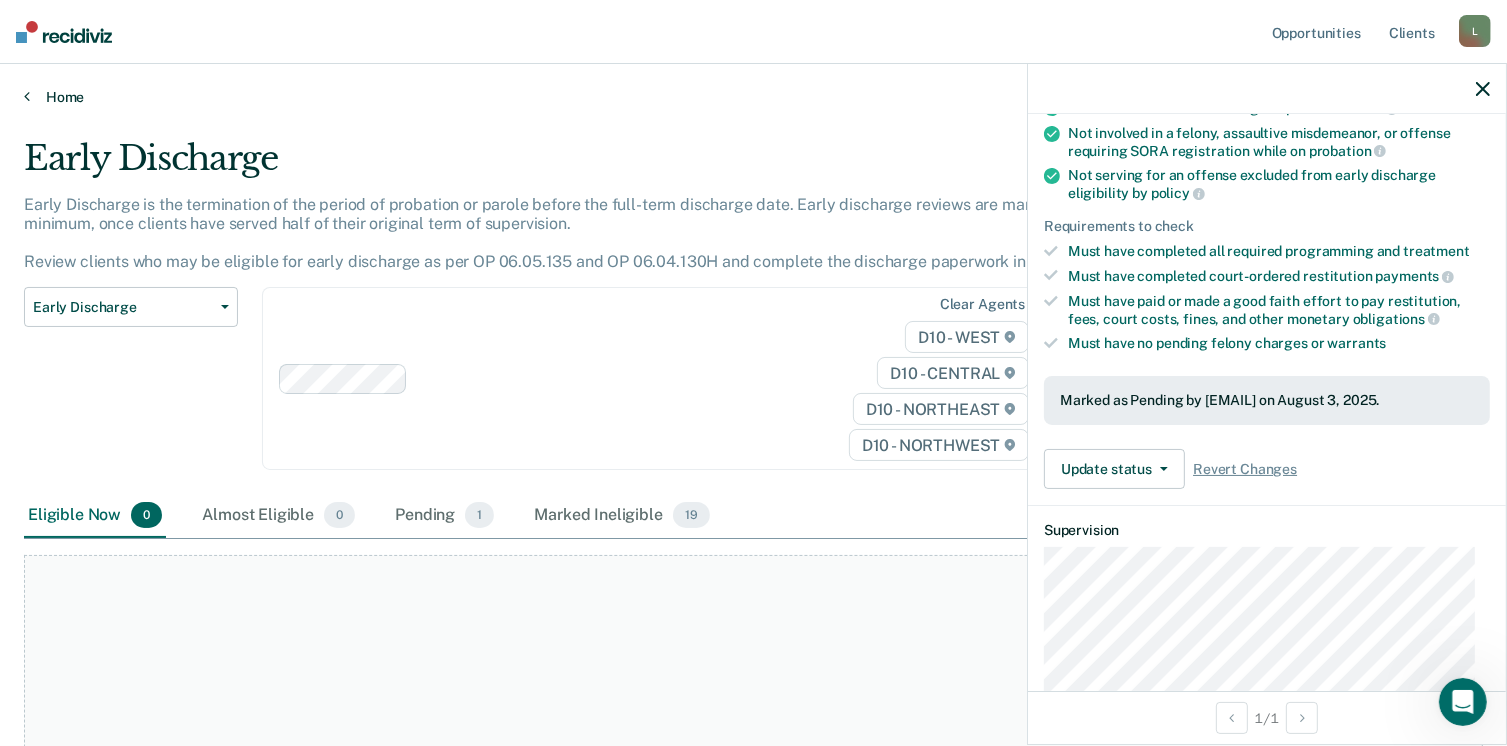 click on "Home" at bounding box center [753, 97] 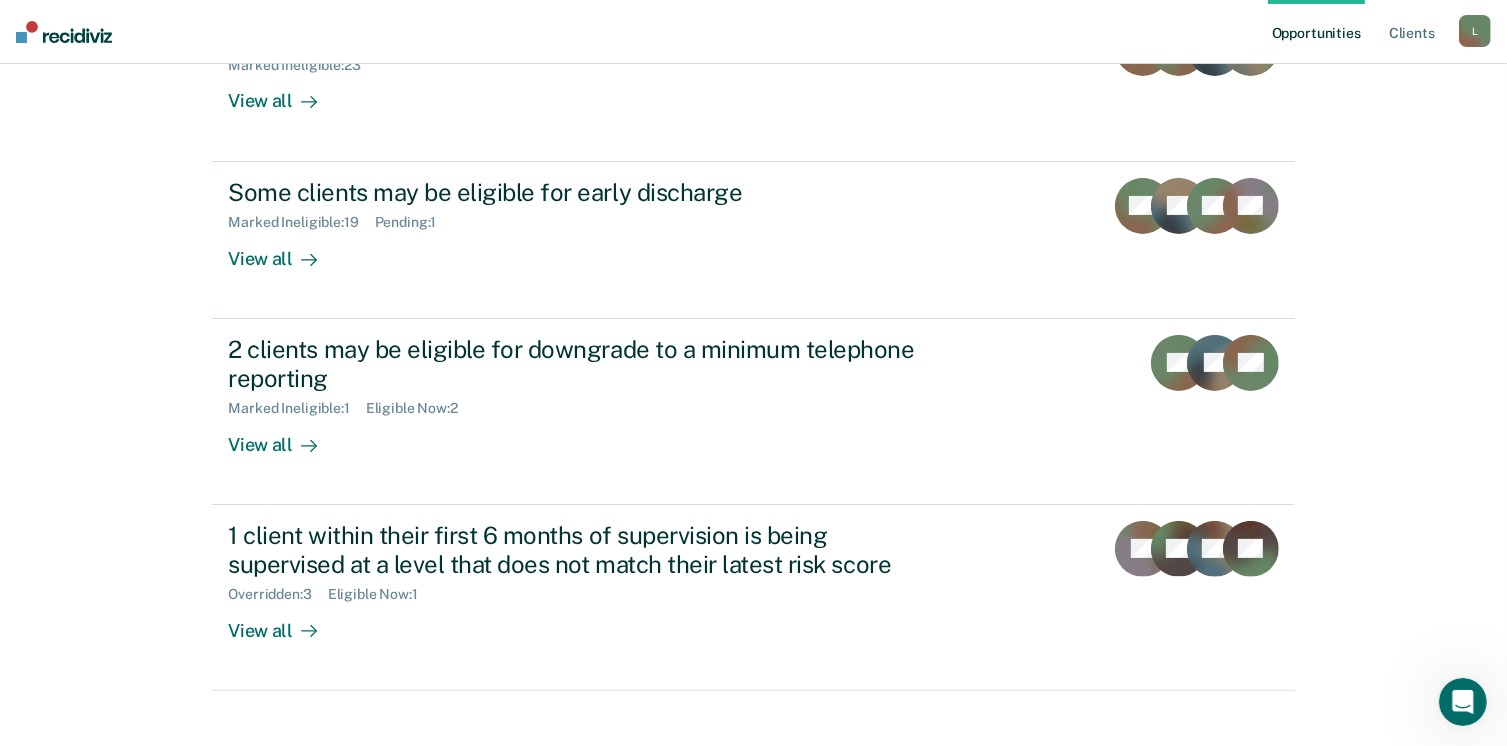 scroll, scrollTop: 404, scrollLeft: 0, axis: vertical 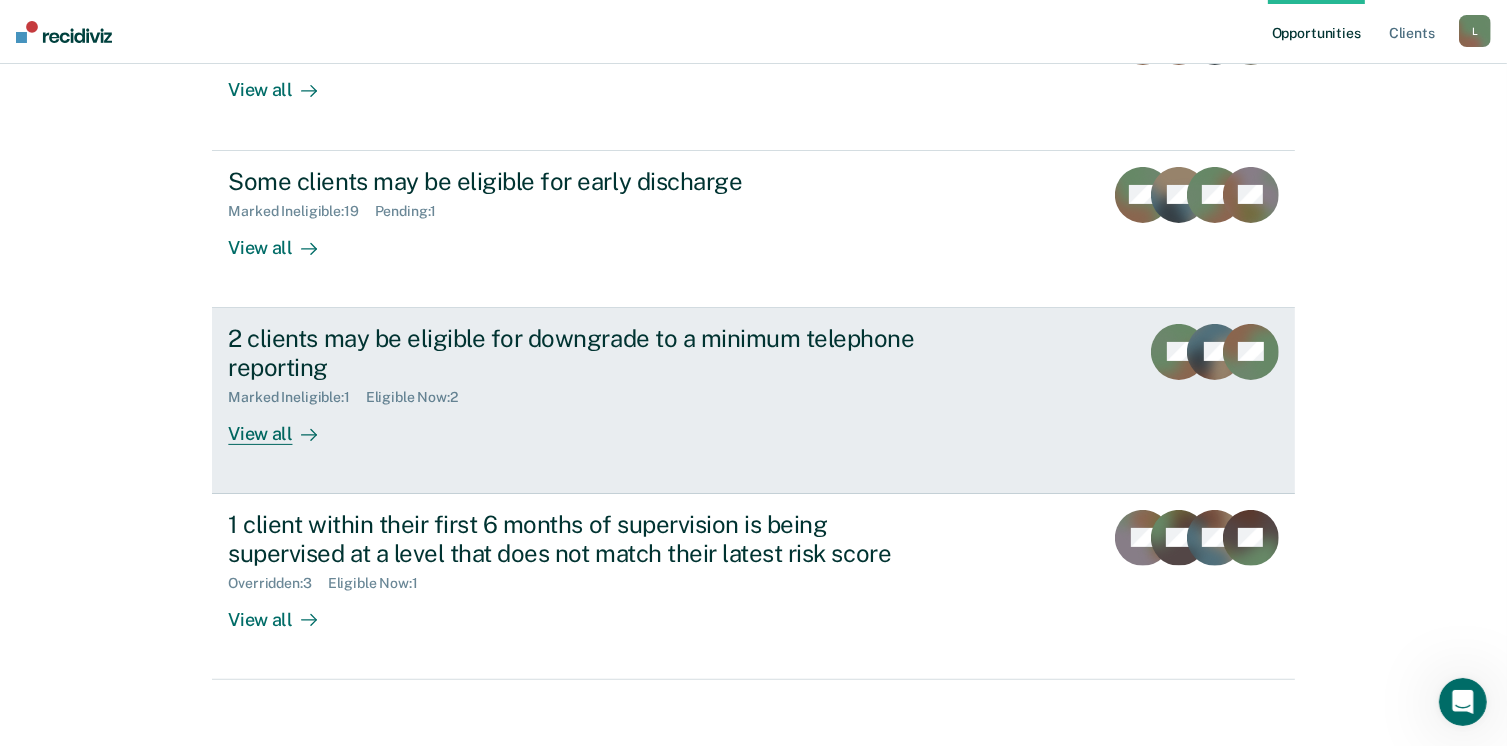 click on "View all" at bounding box center [284, 425] 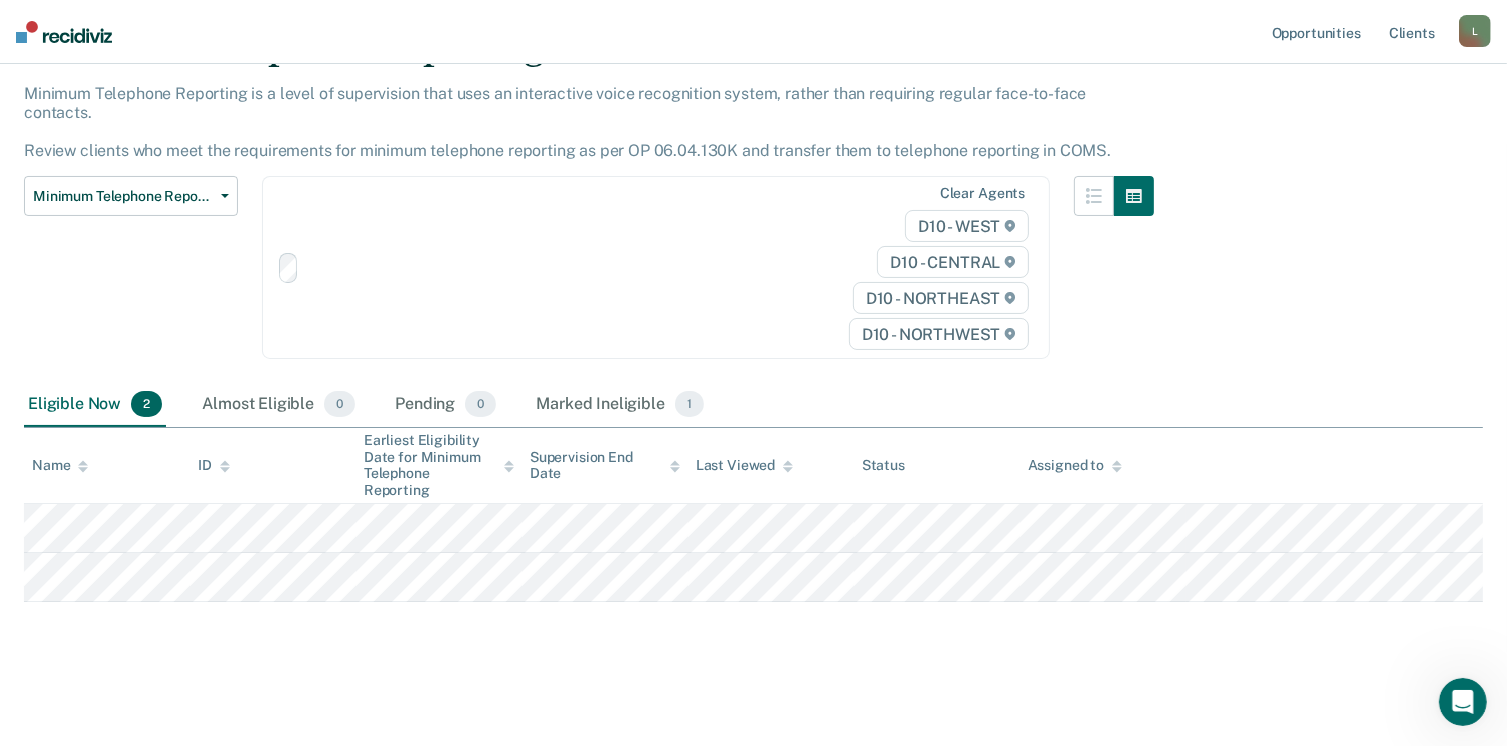 scroll, scrollTop: 0, scrollLeft: 0, axis: both 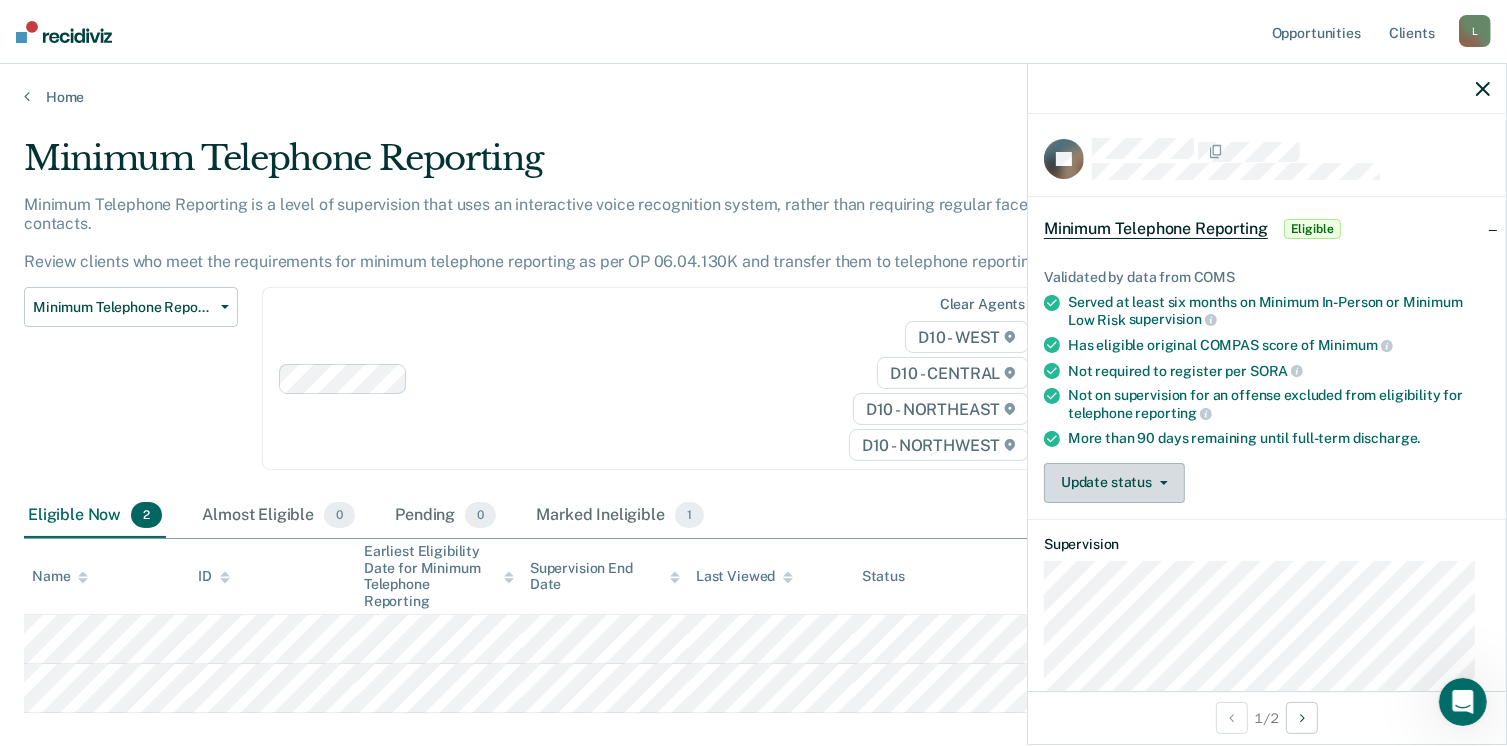 click on "Update status" at bounding box center [1114, 483] 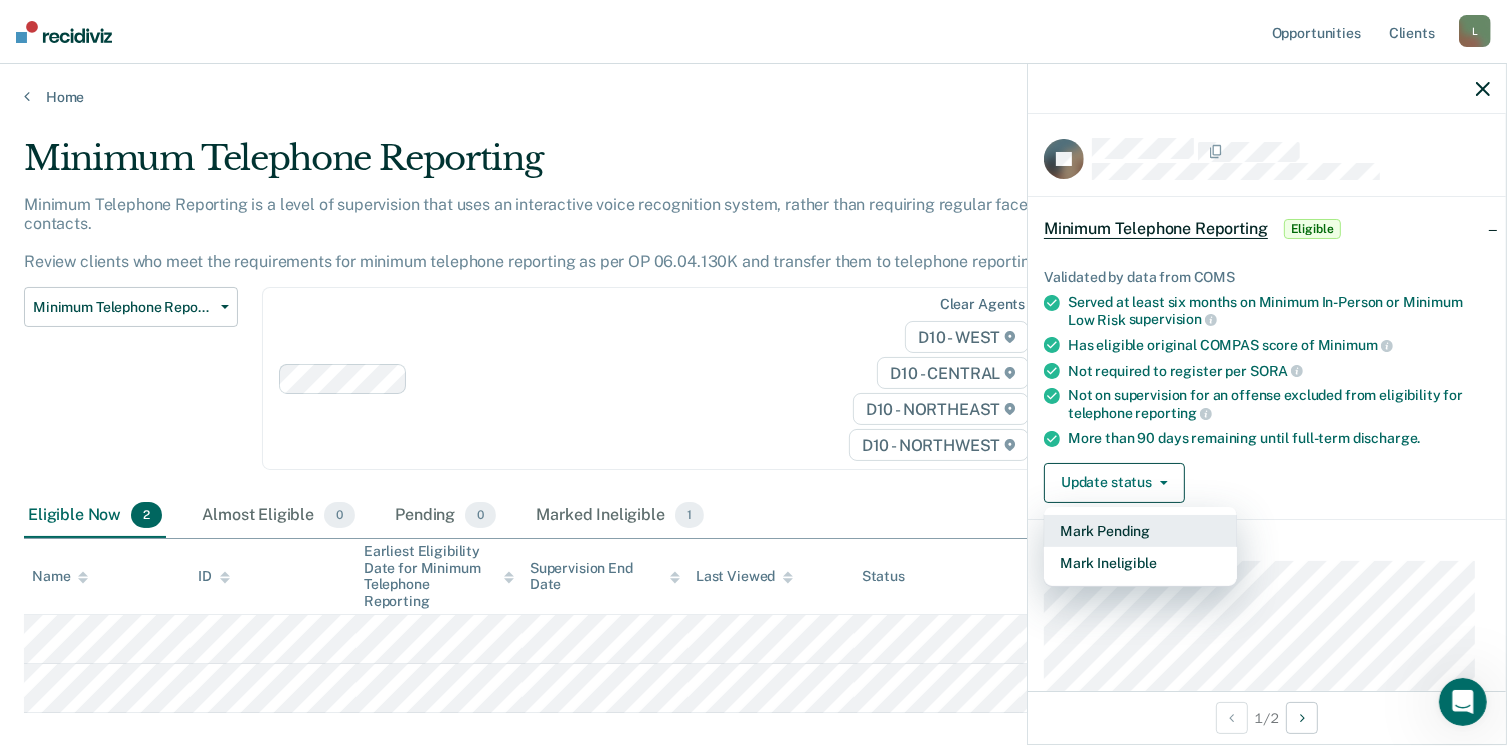 click on "Mark Pending" at bounding box center [1140, 531] 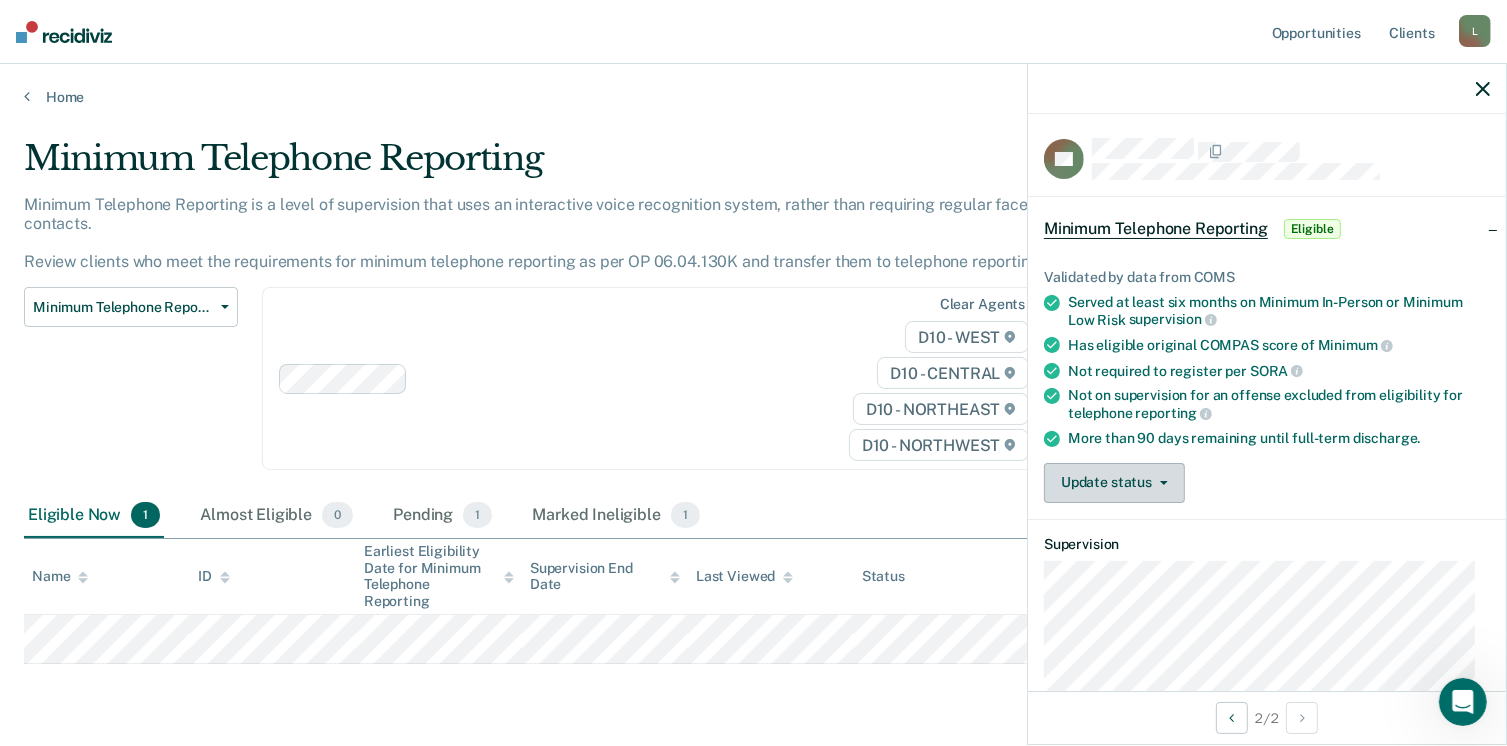 drag, startPoint x: 807, startPoint y: 593, endPoint x: 1161, endPoint y: 470, distance: 374.75992 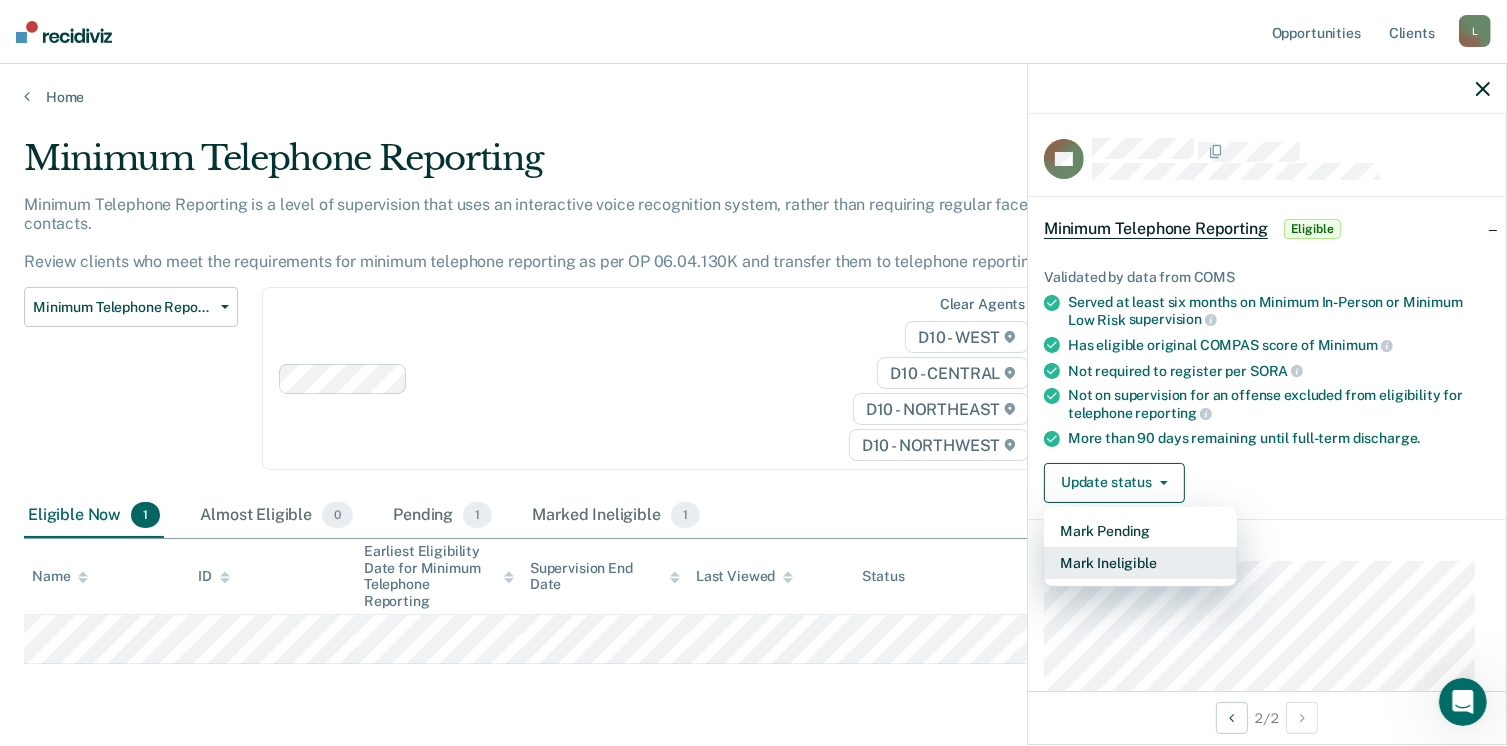click on "Mark Ineligible" at bounding box center [1140, 563] 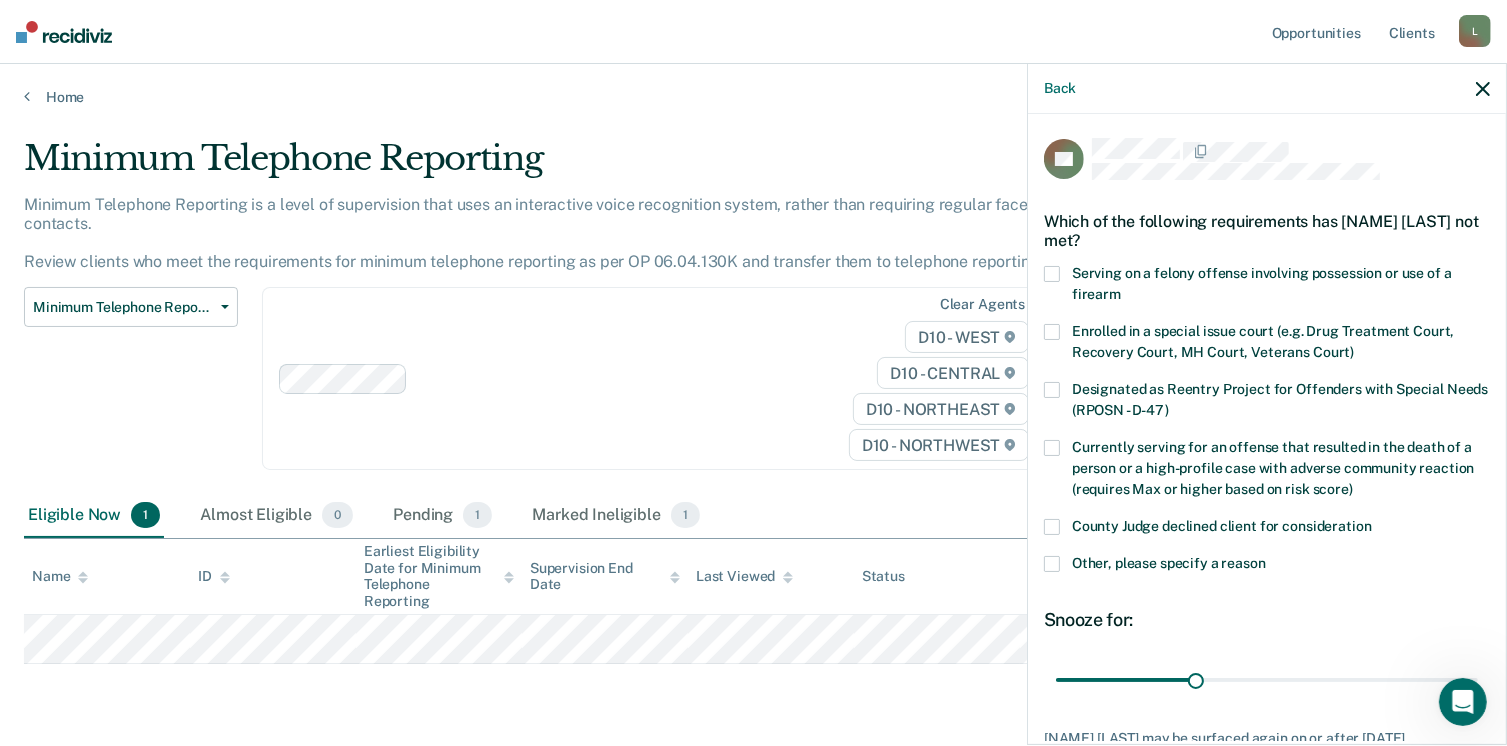 click at bounding box center [1052, 564] 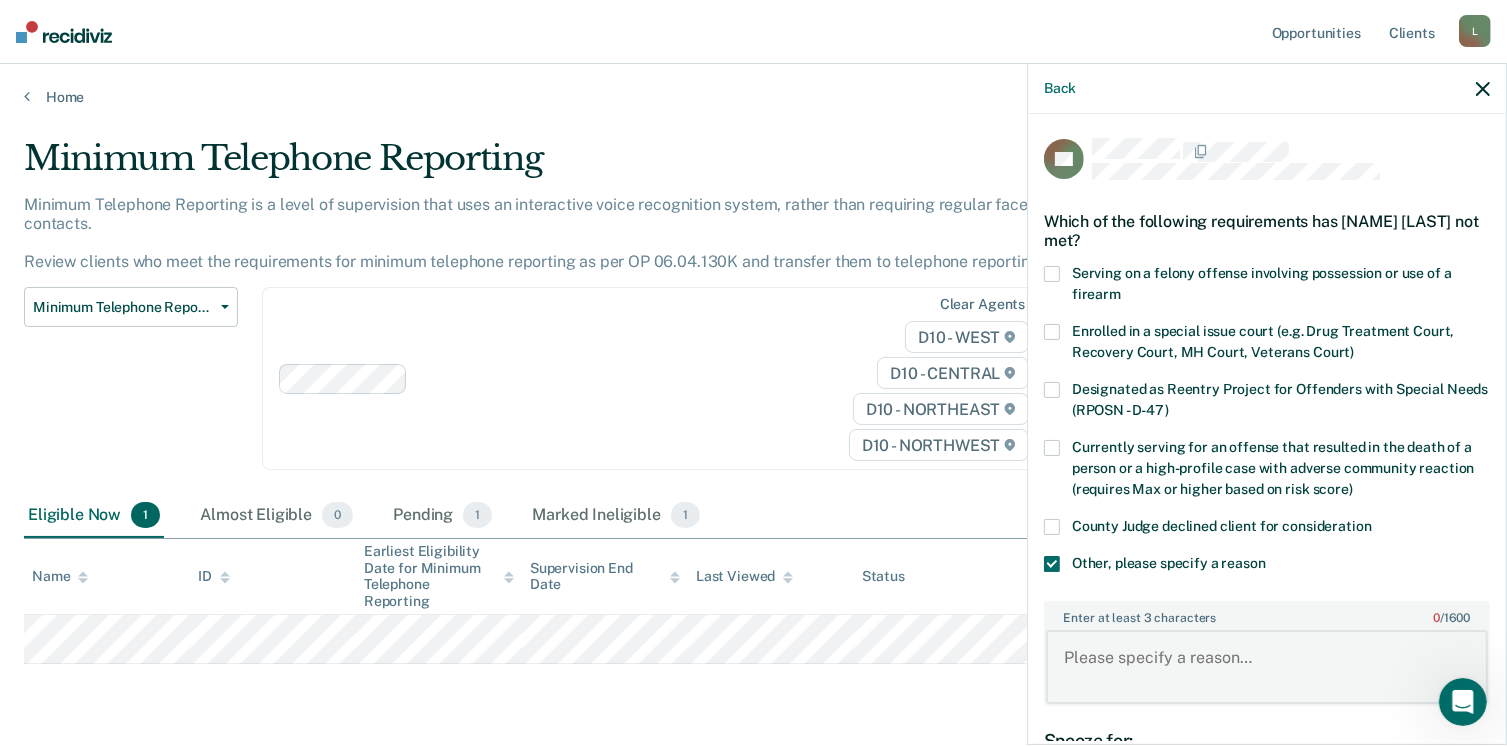 click on "Enter at least 3 characters 0  /  1600" at bounding box center (1267, 667) 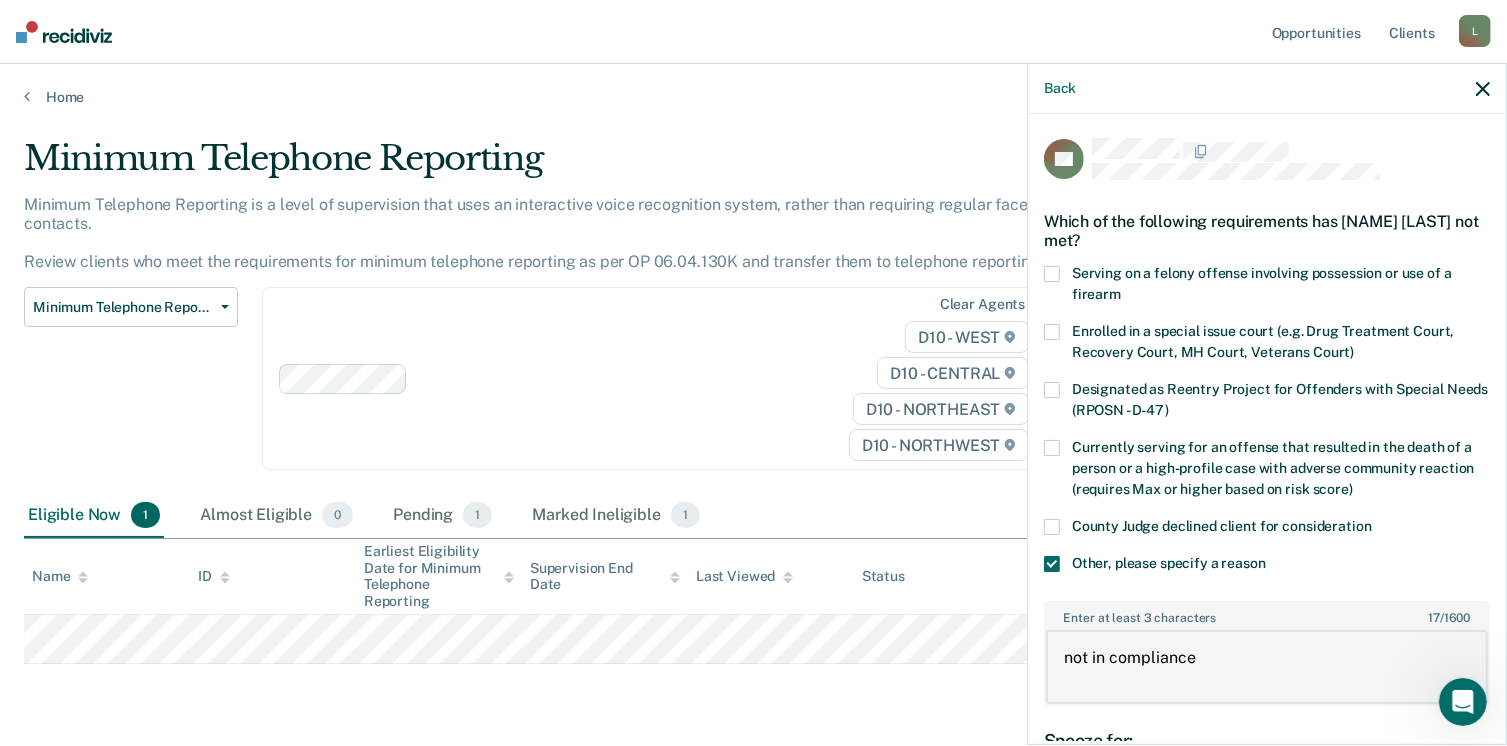 type on "not in compliance" 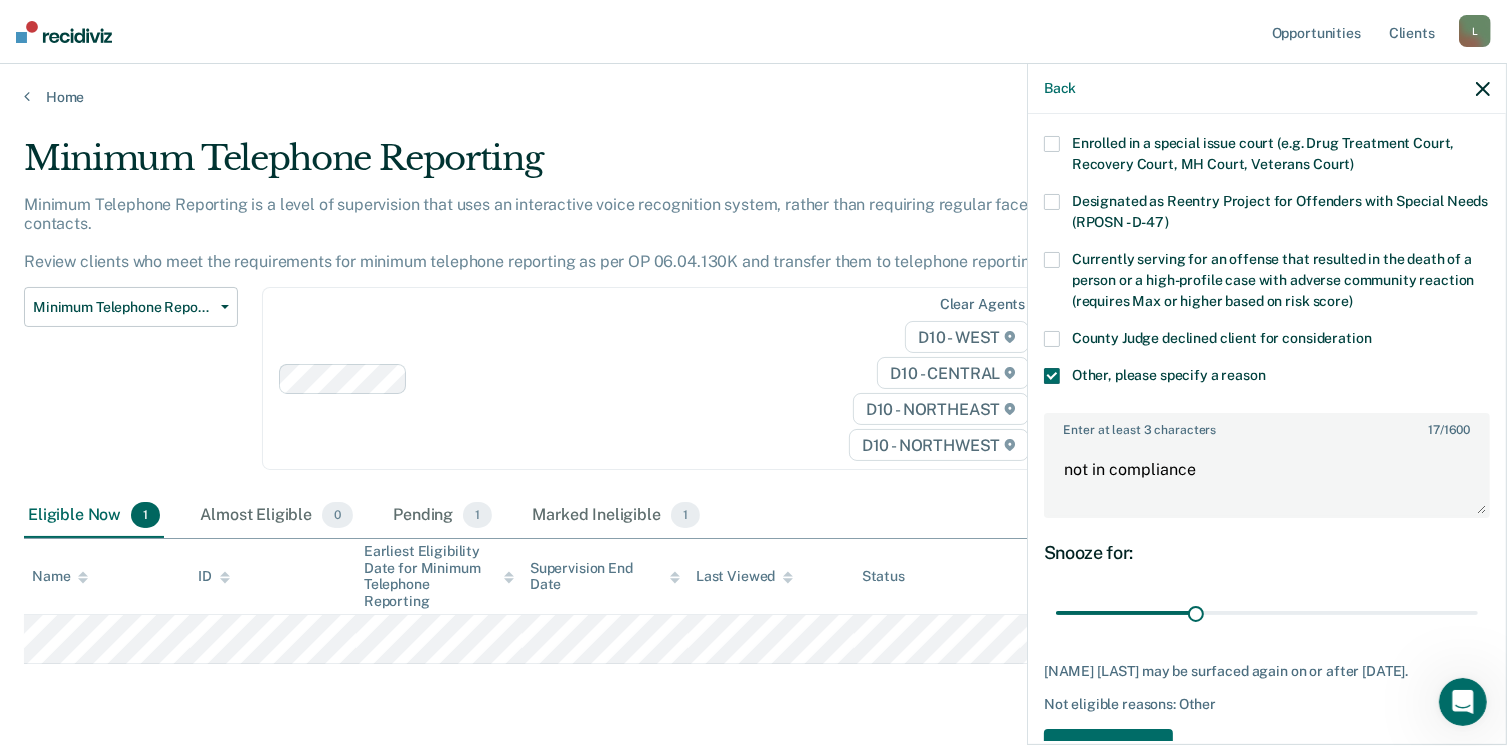 scroll, scrollTop: 248, scrollLeft: 0, axis: vertical 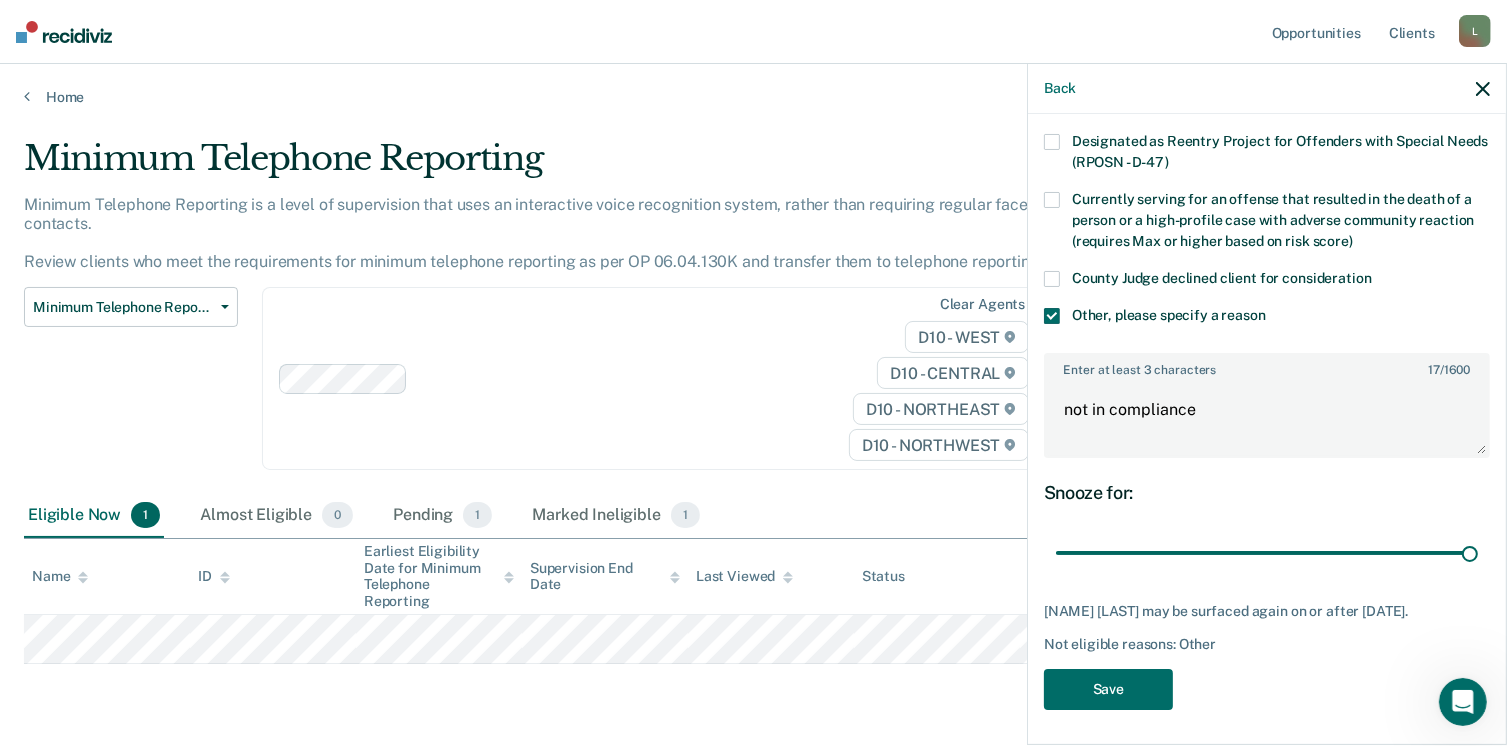 drag, startPoint x: 1188, startPoint y: 546, endPoint x: 1502, endPoint y: 579, distance: 315.7293 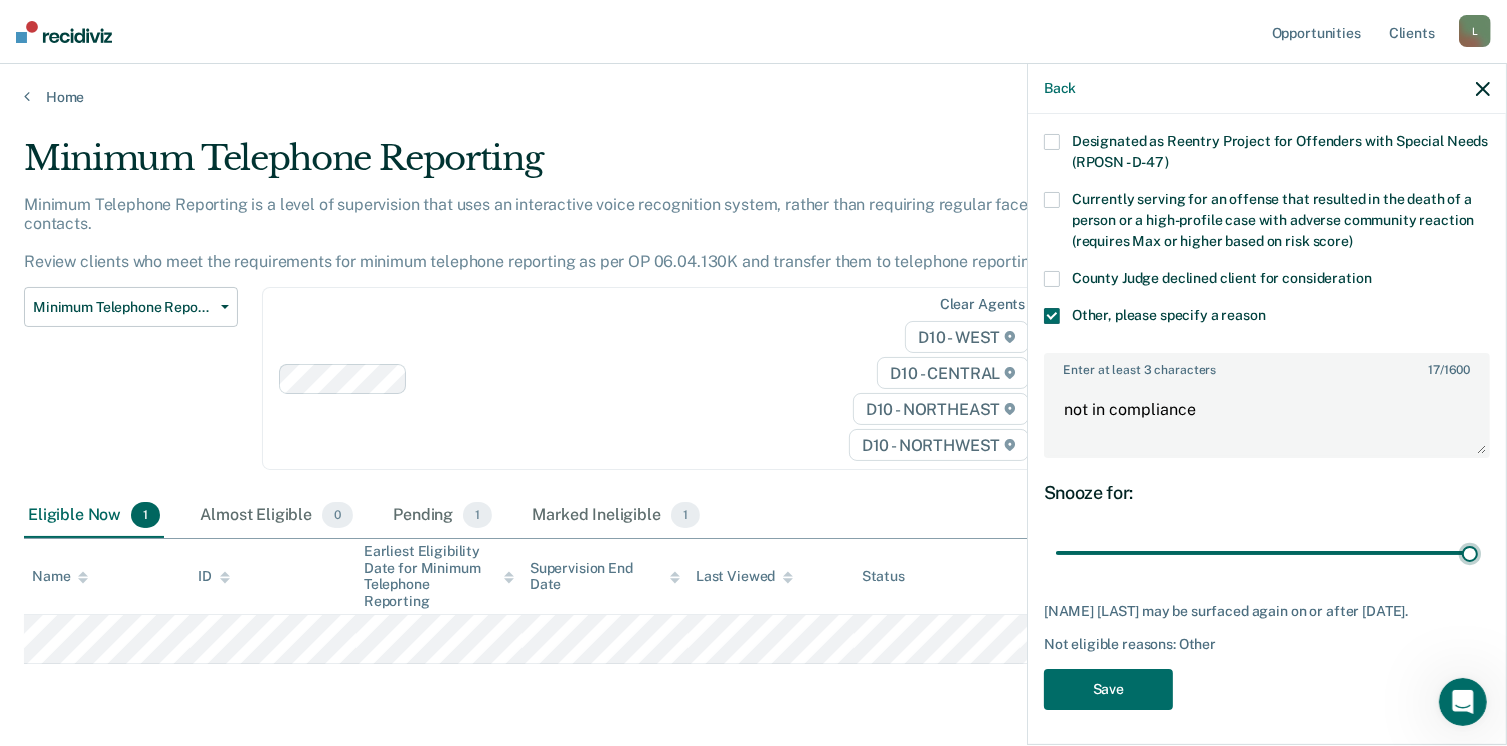 type on "90" 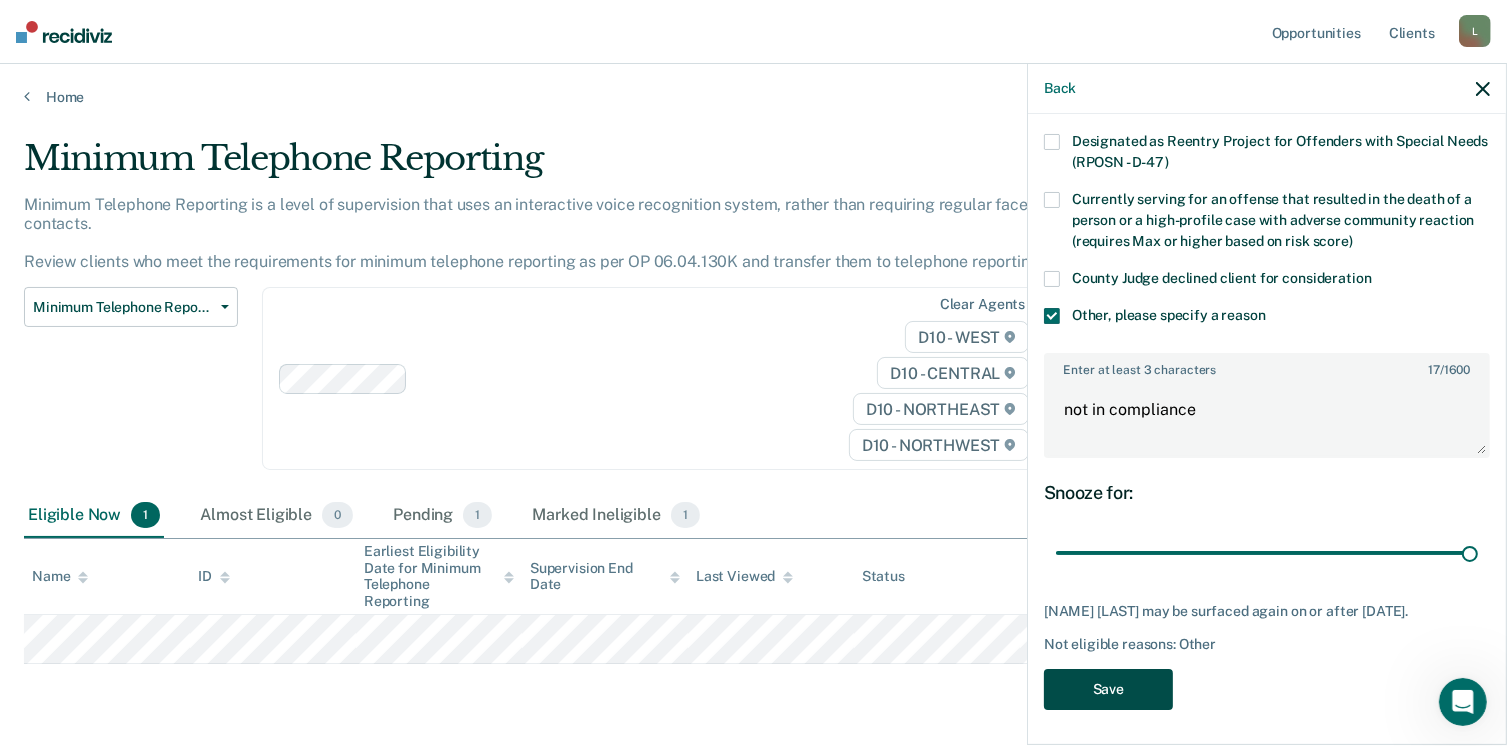 click on "Save" at bounding box center [1108, 689] 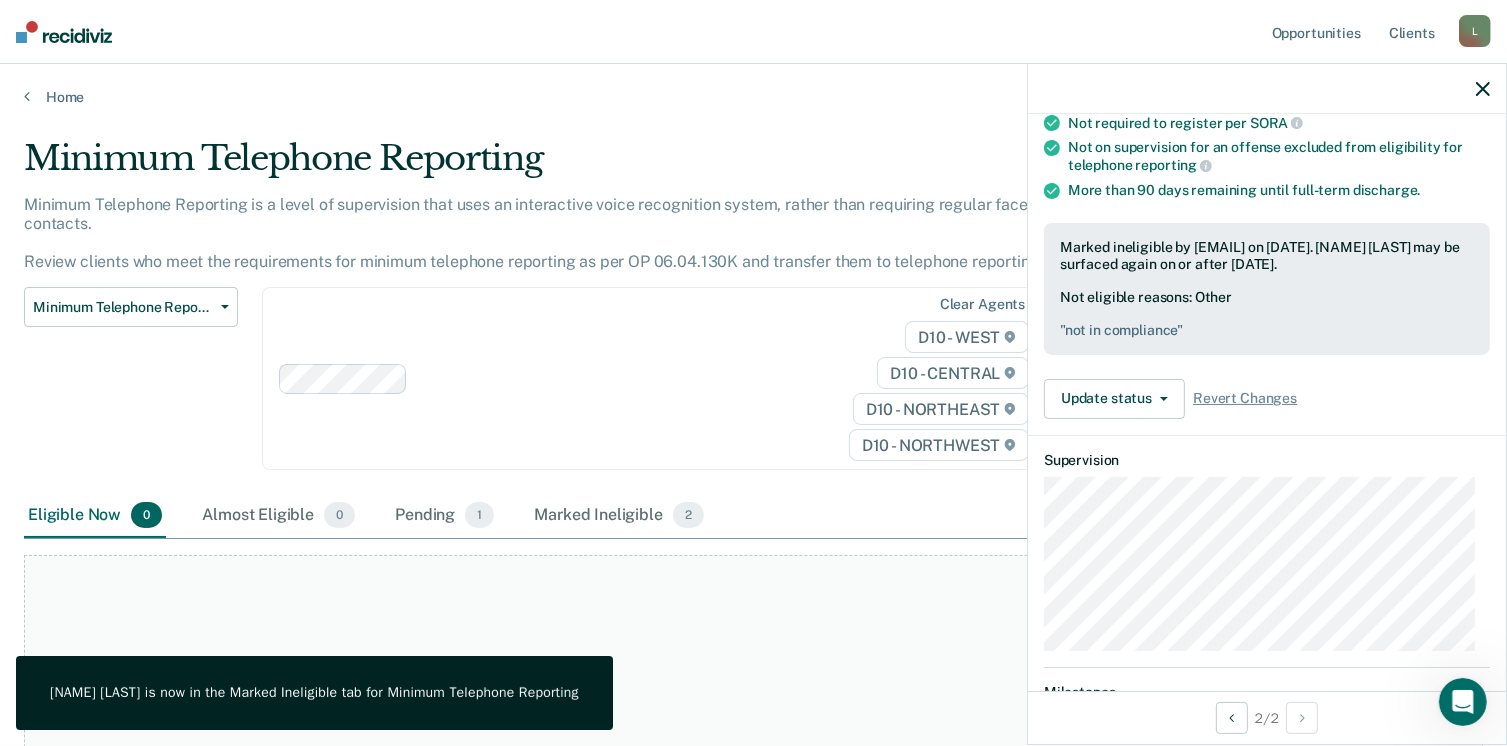 click at bounding box center (64, 32) 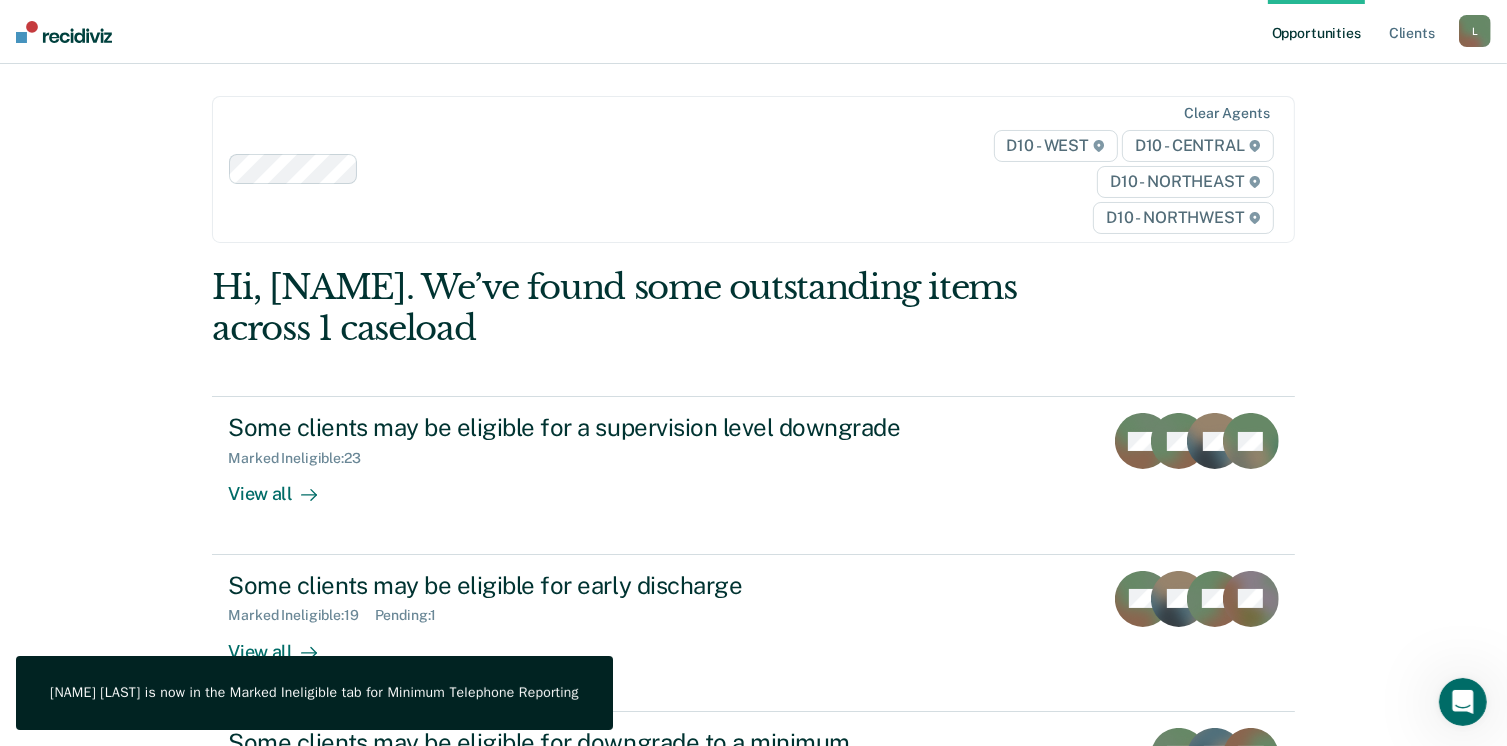 scroll, scrollTop: 0, scrollLeft: 0, axis: both 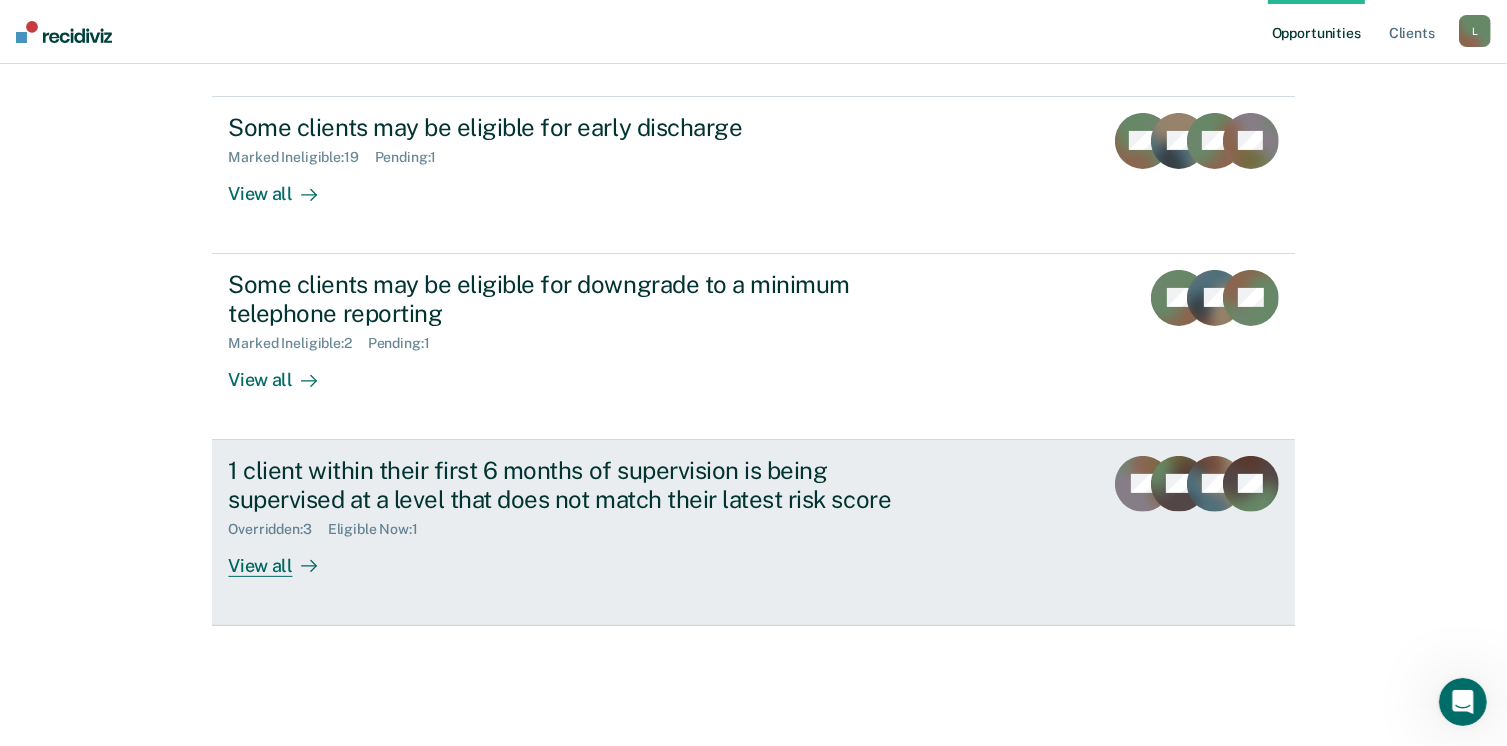 click on "View all" at bounding box center [284, 557] 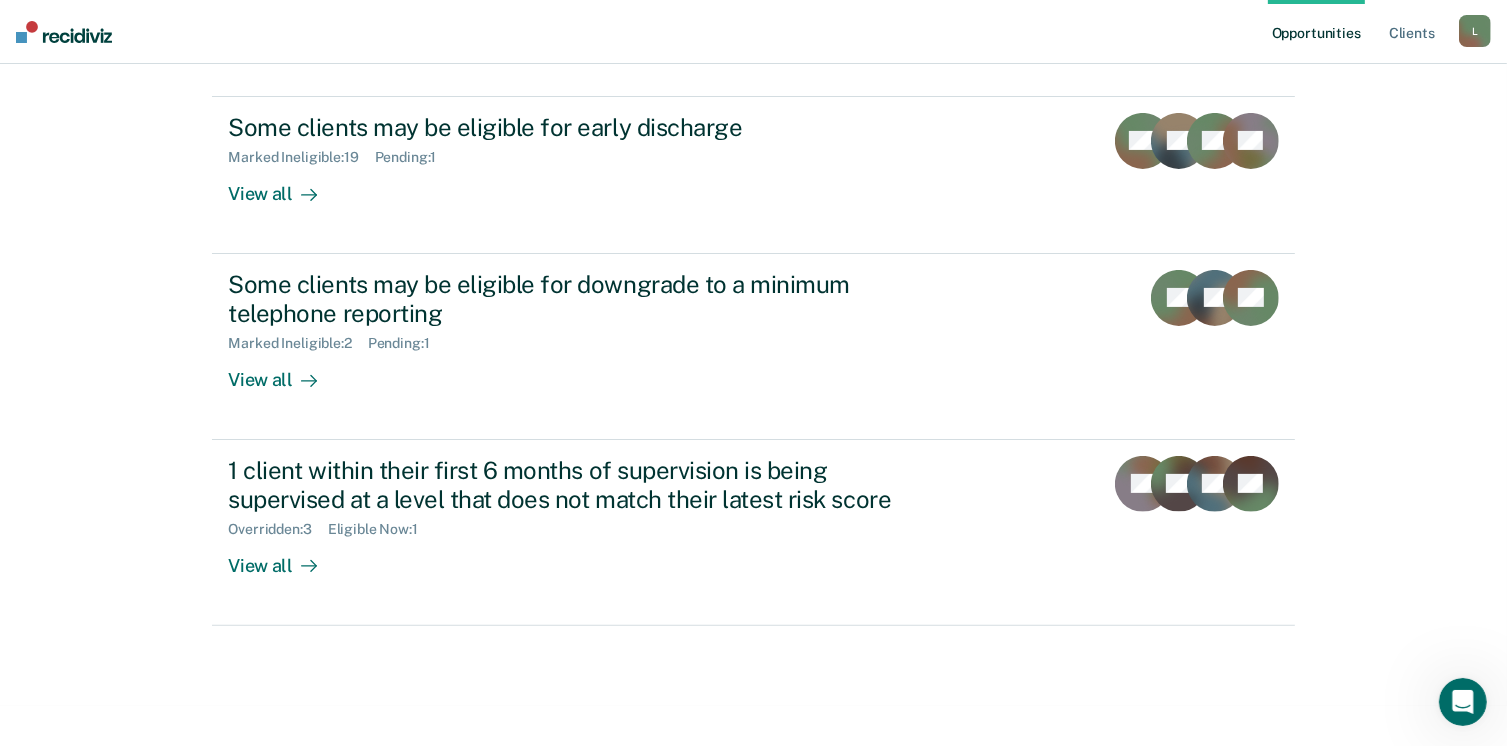 scroll, scrollTop: 0, scrollLeft: 0, axis: both 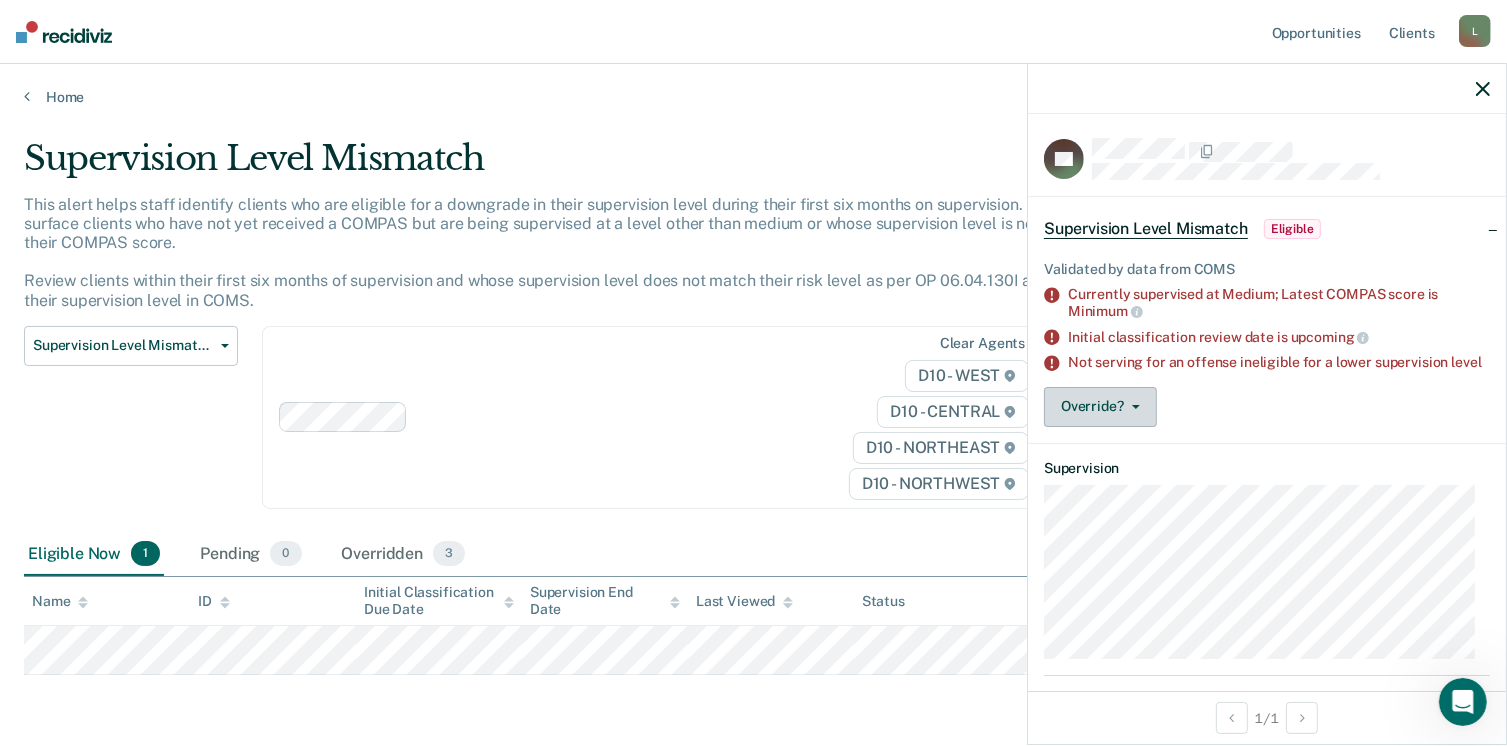 click on "Override?" at bounding box center (1100, 407) 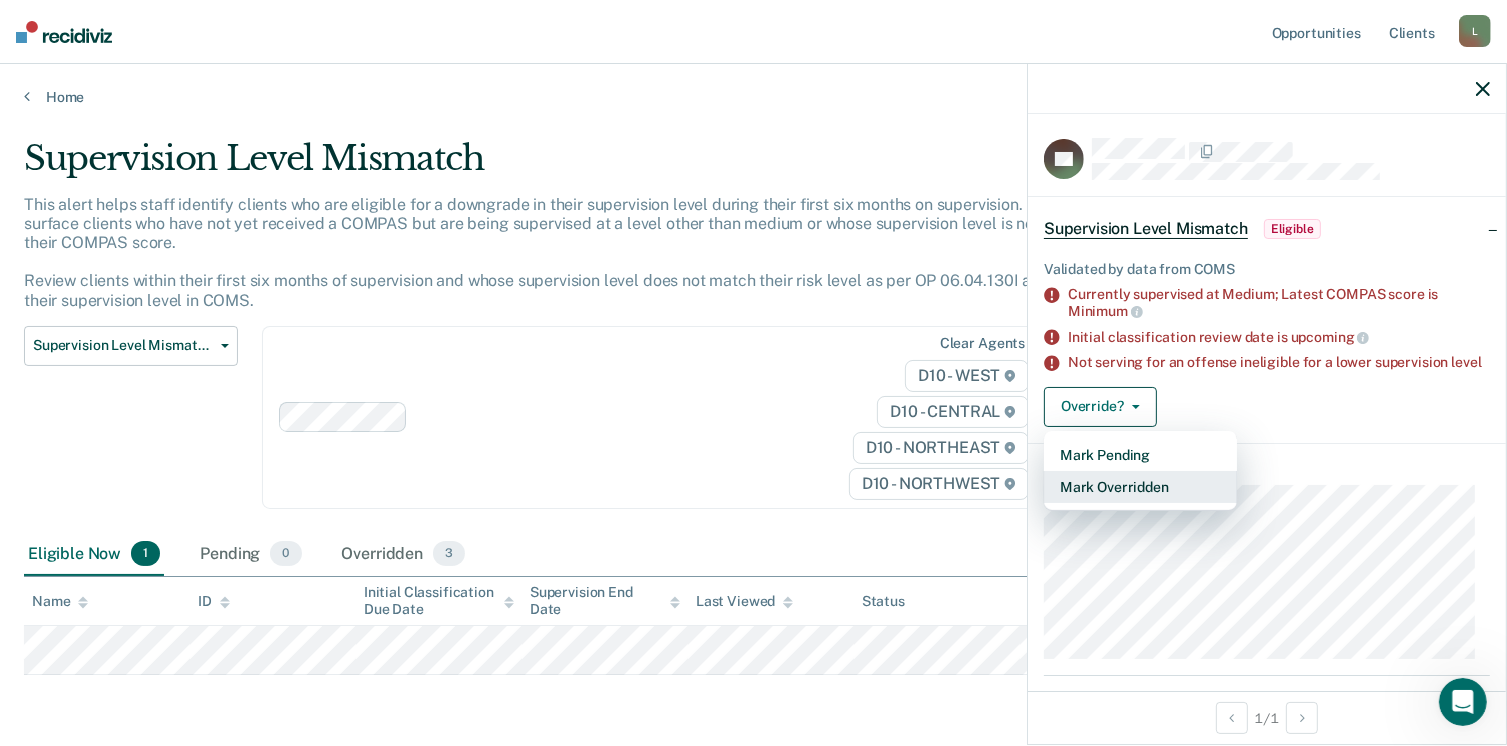 click on "Mark Overridden" at bounding box center (1140, 487) 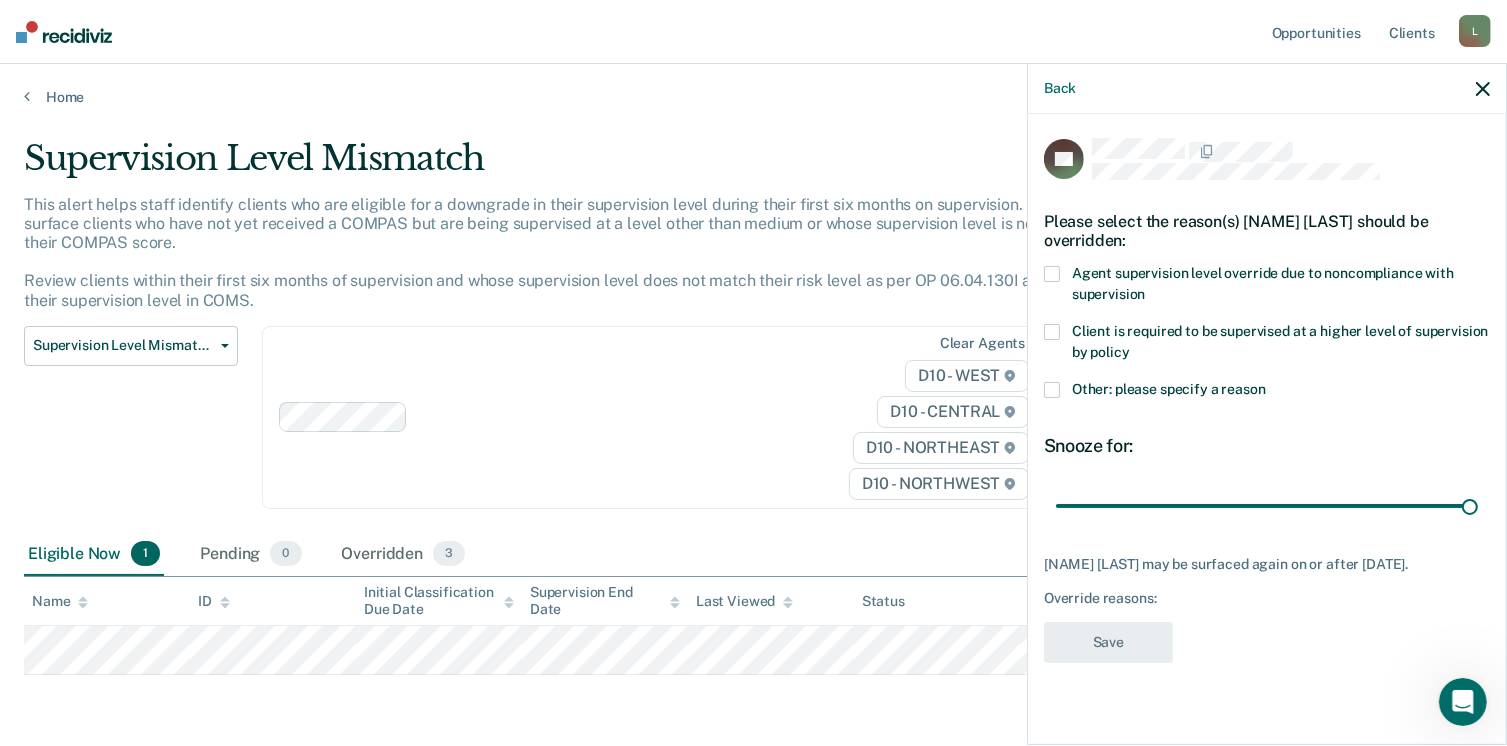 drag, startPoint x: 1204, startPoint y: 486, endPoint x: 1515, endPoint y: 483, distance: 311.01447 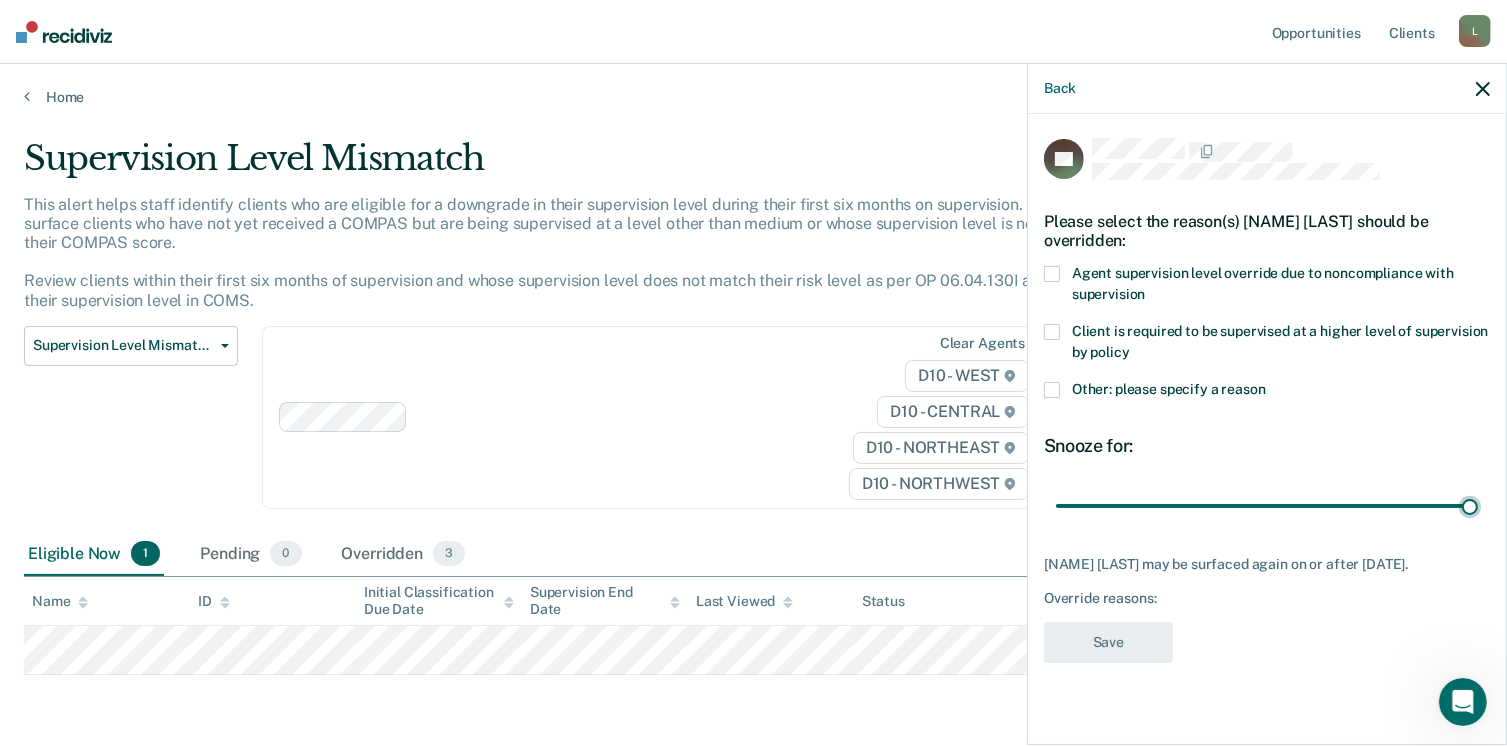 type on "90" 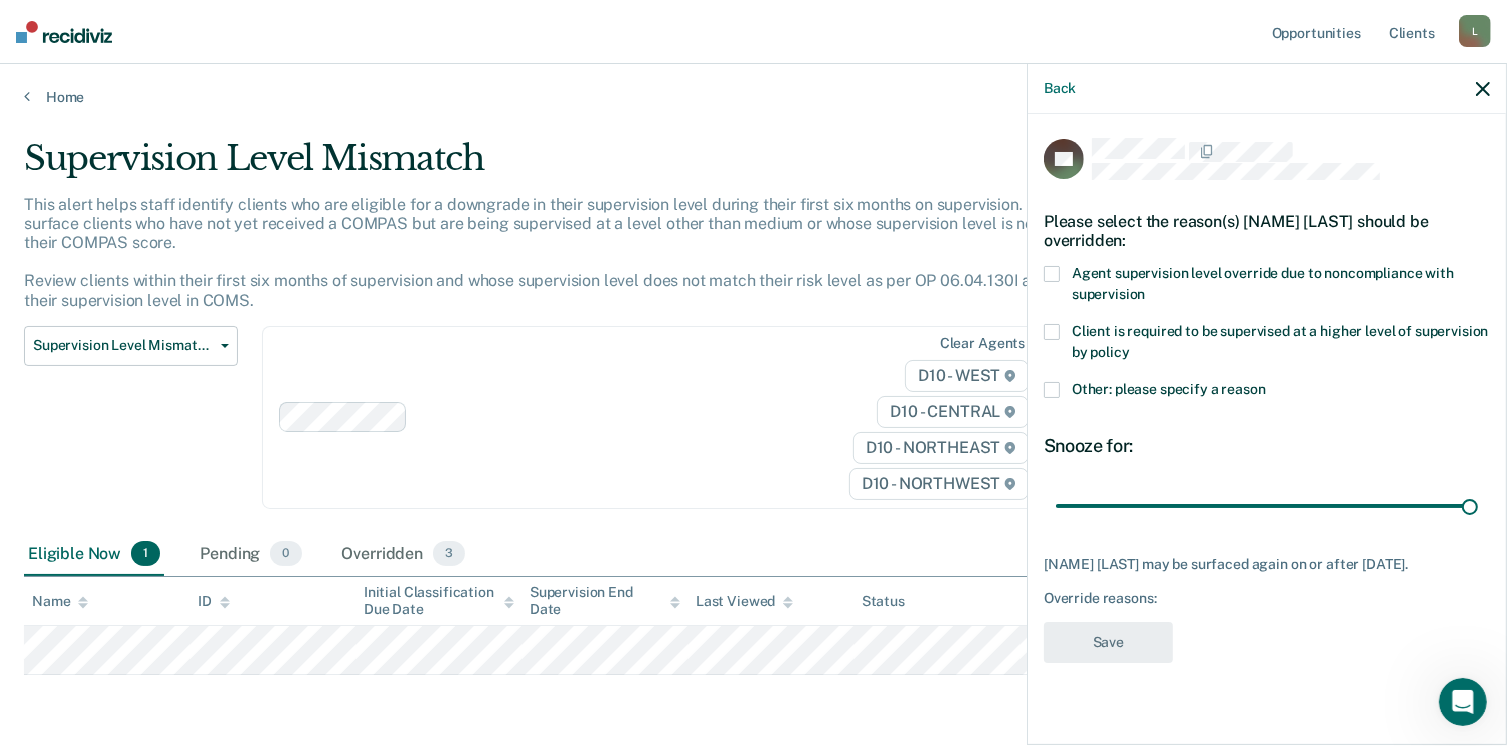 click at bounding box center (1052, 390) 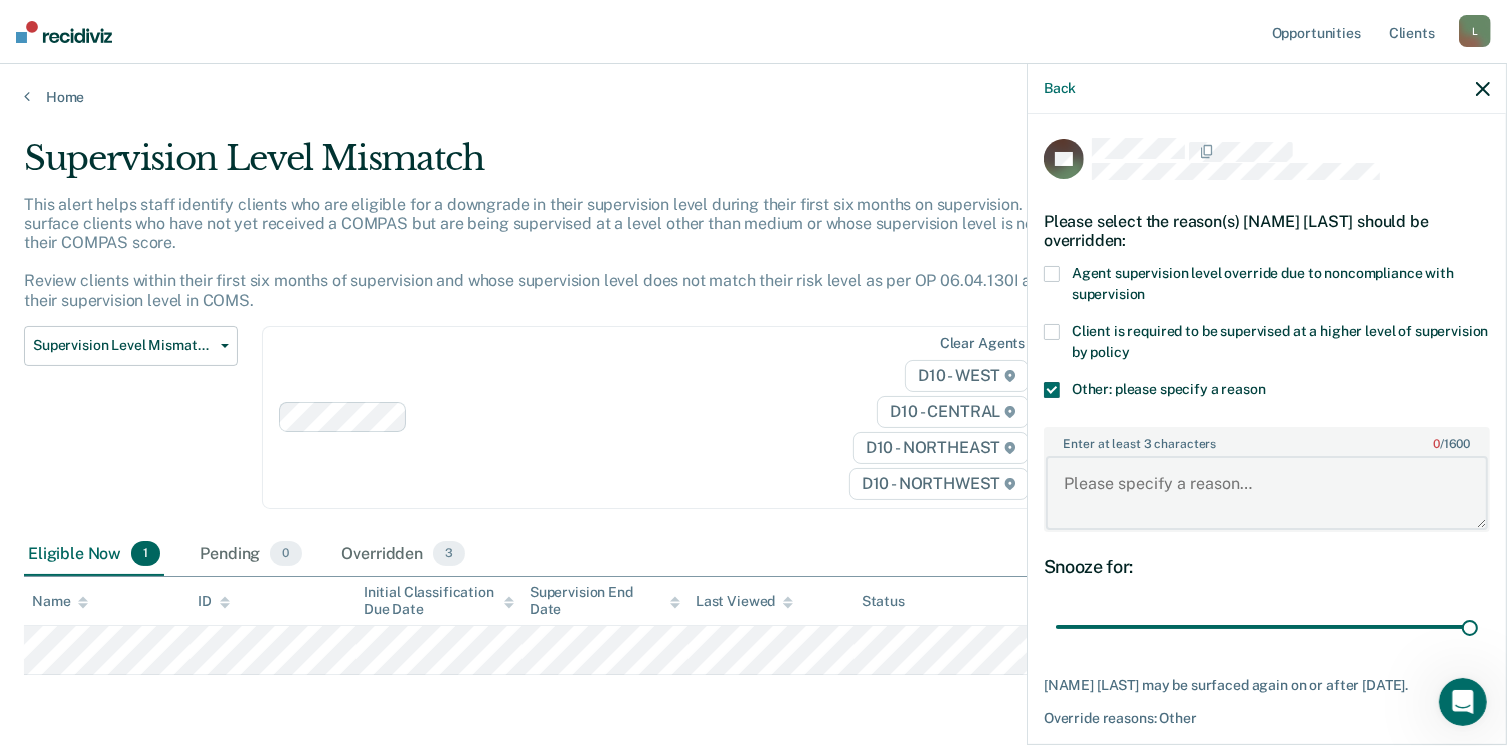 click on "Enter at least 3 characters 0  /  1600" at bounding box center (1267, 493) 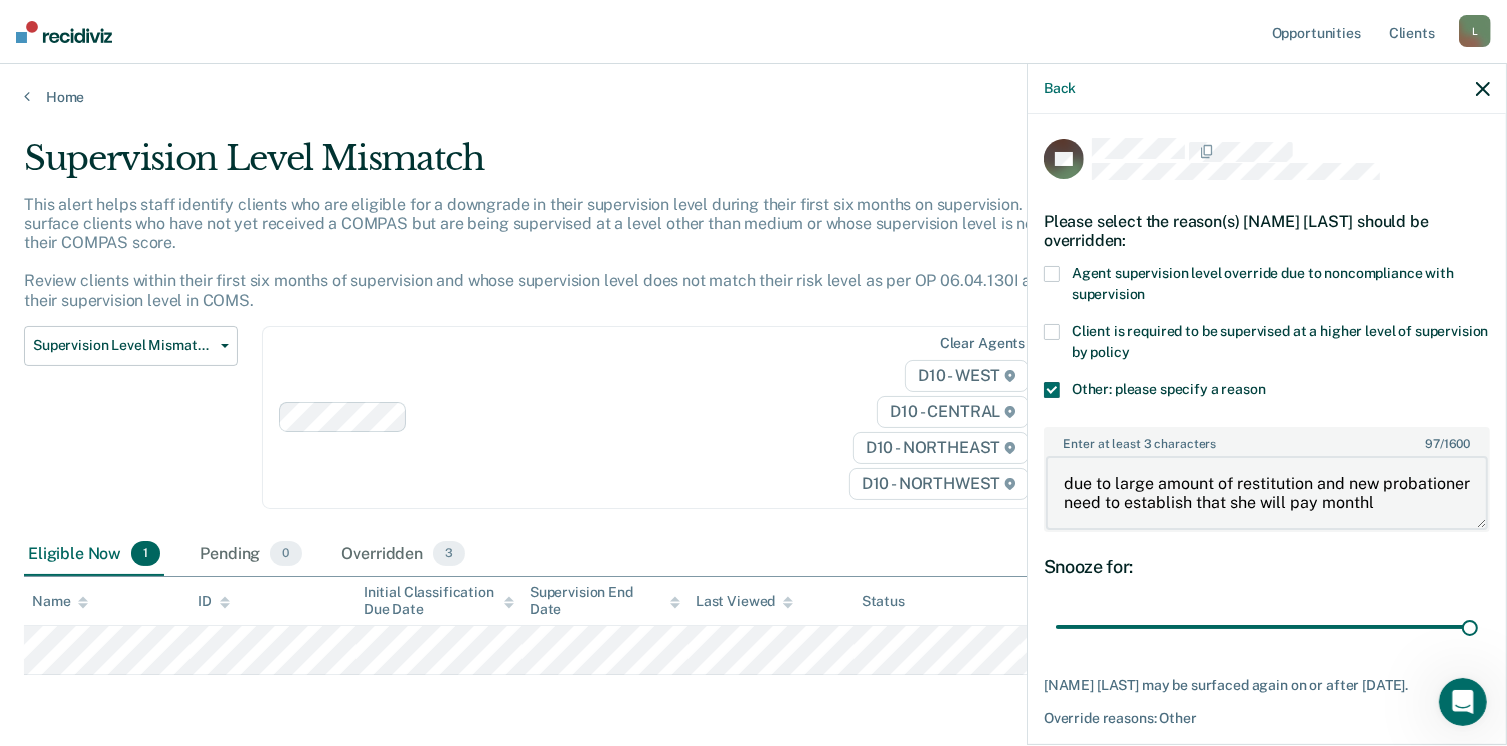 scroll, scrollTop: 4, scrollLeft: 0, axis: vertical 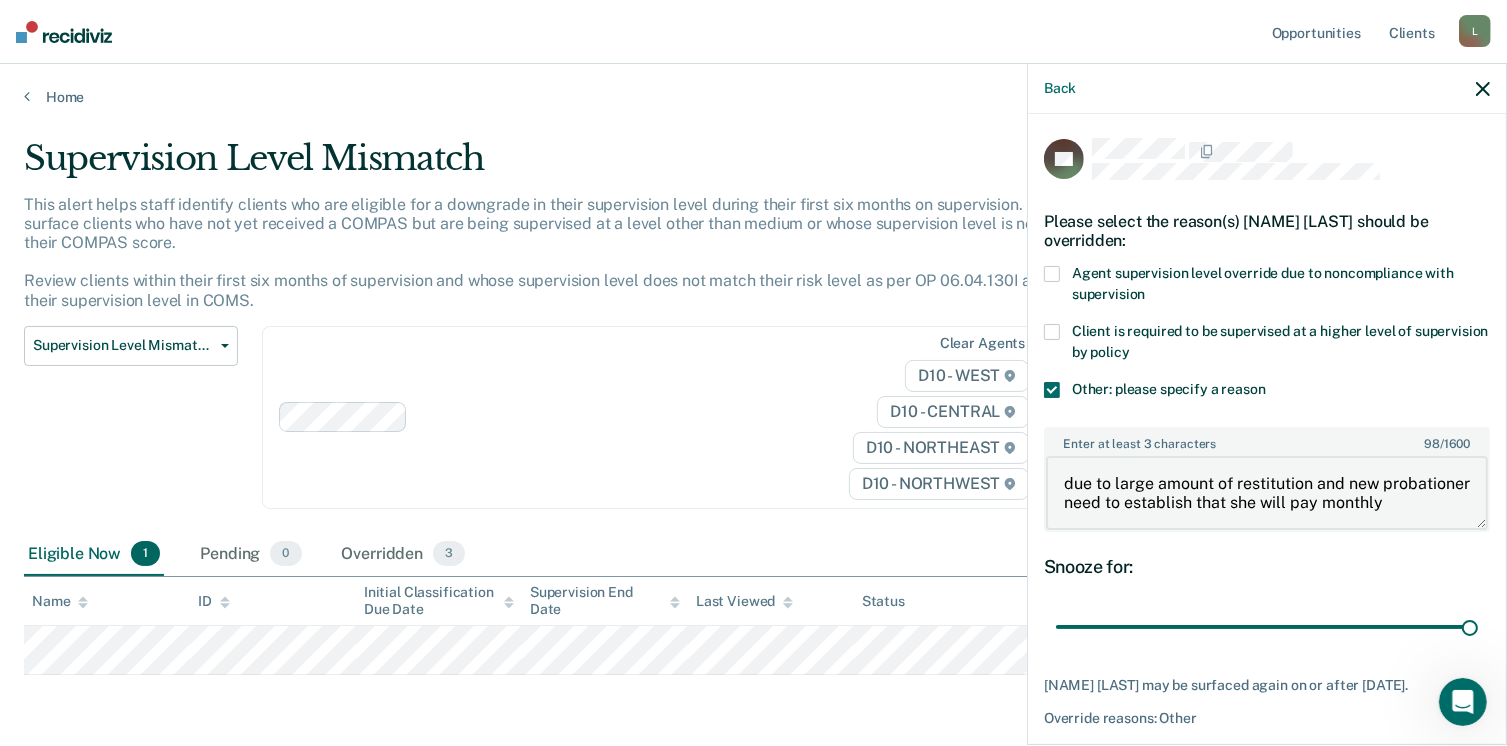 type on "due to large amount of restitution and new probationer need to establish that she will pay monthly" 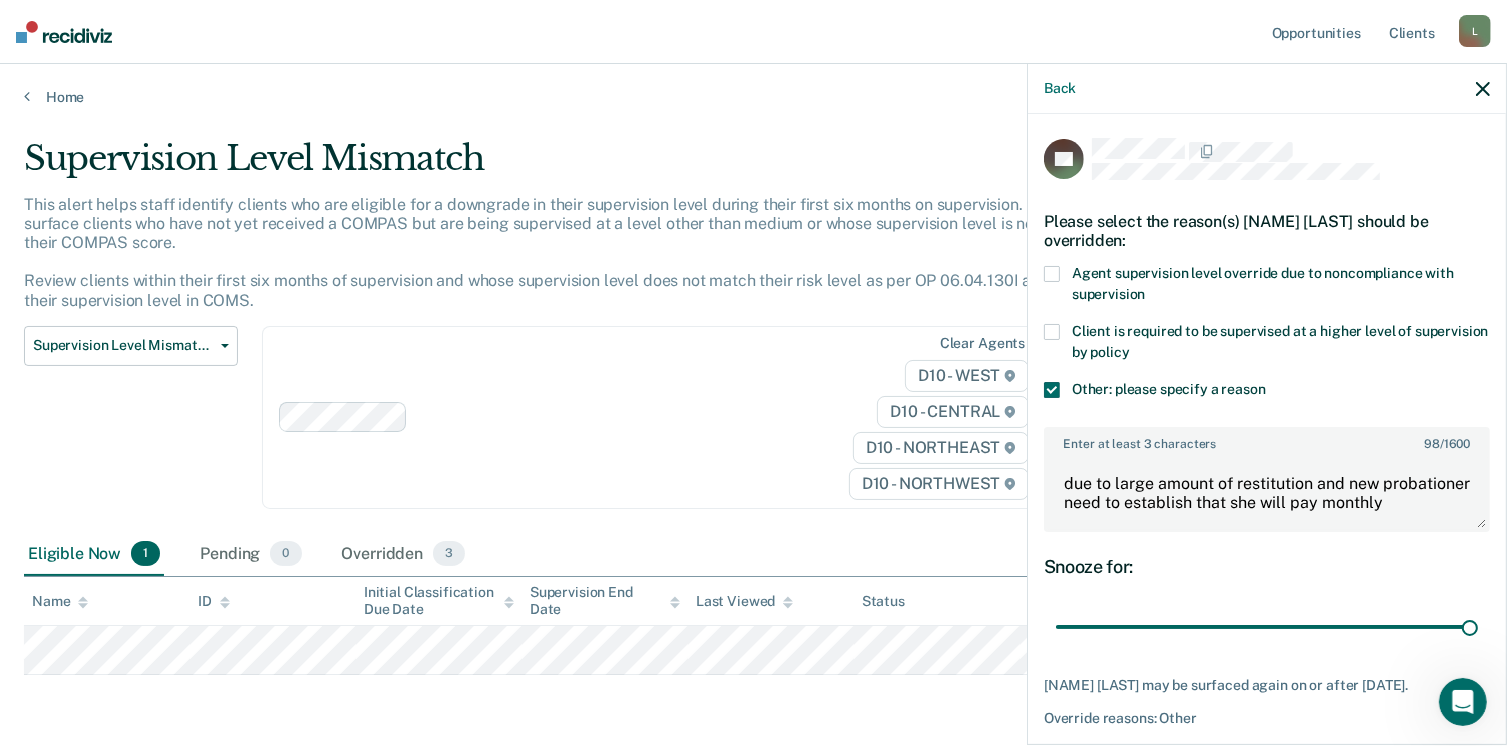scroll, scrollTop: 74, scrollLeft: 0, axis: vertical 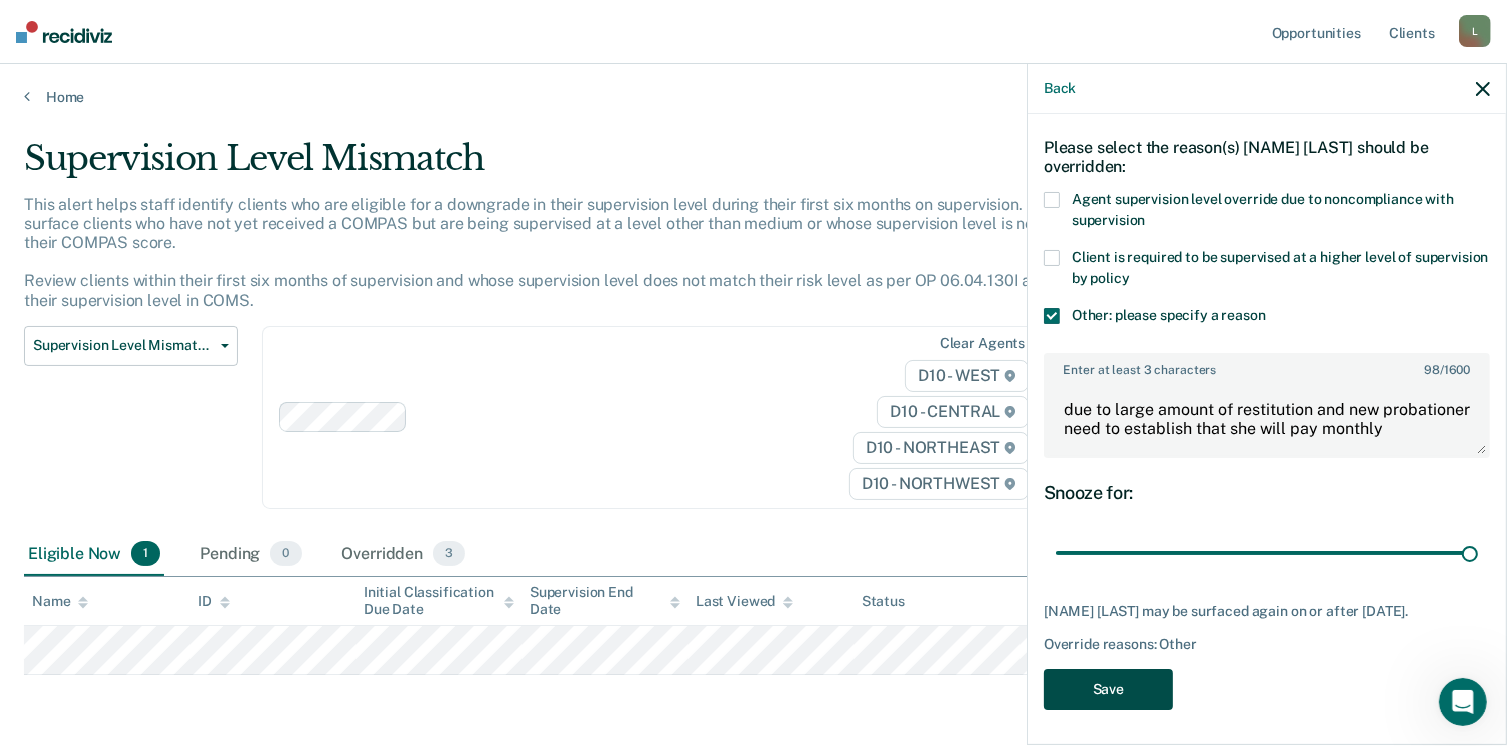 click on "Save" at bounding box center [1108, 689] 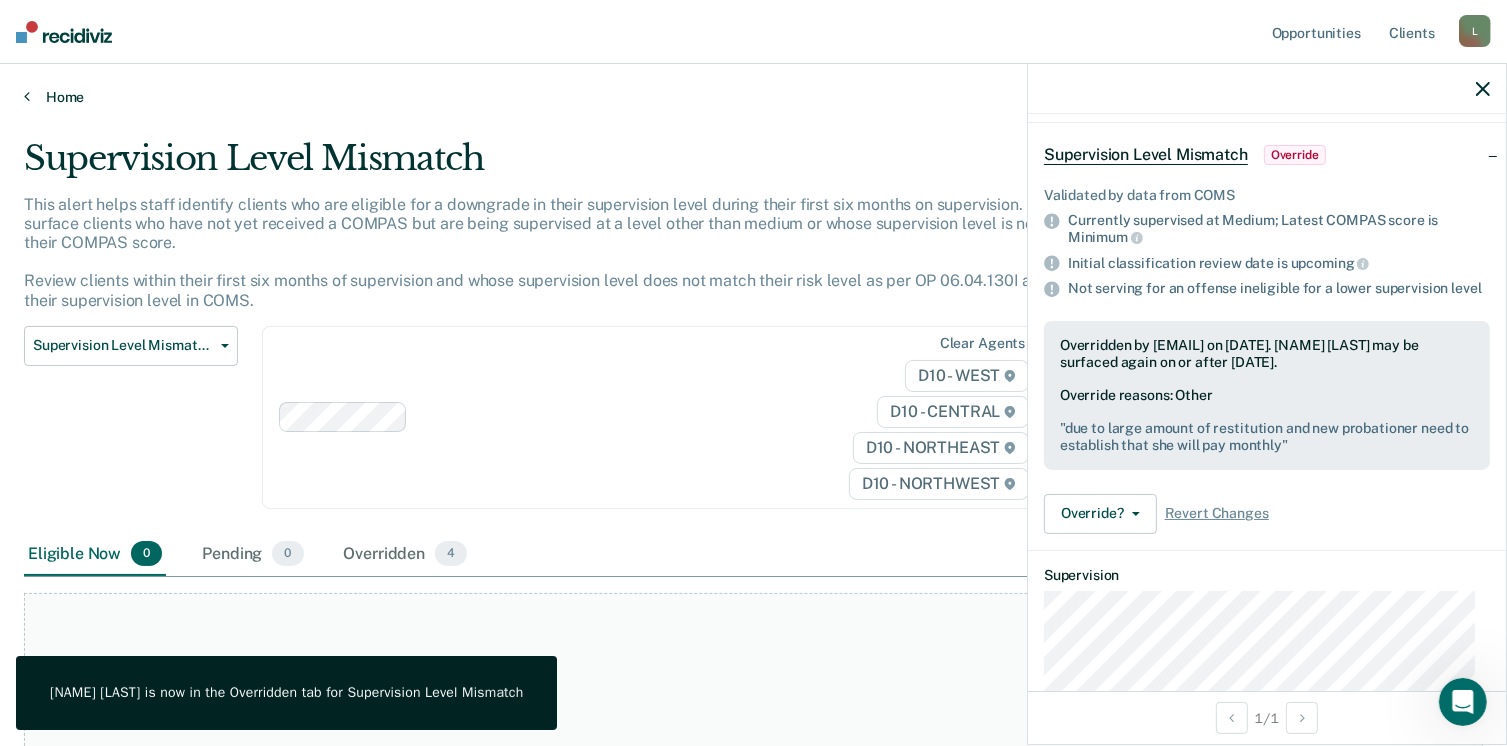click at bounding box center [27, 96] 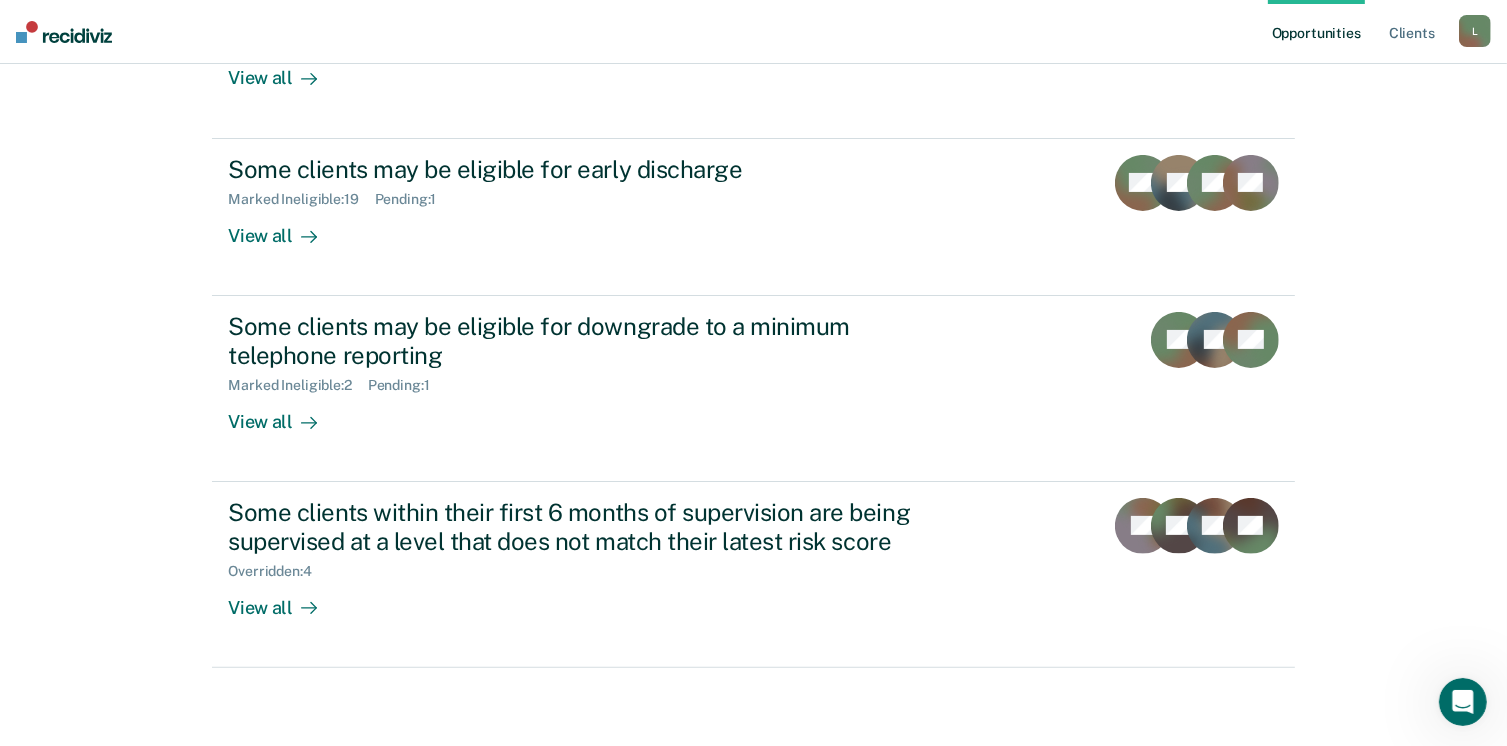scroll, scrollTop: 458, scrollLeft: 0, axis: vertical 